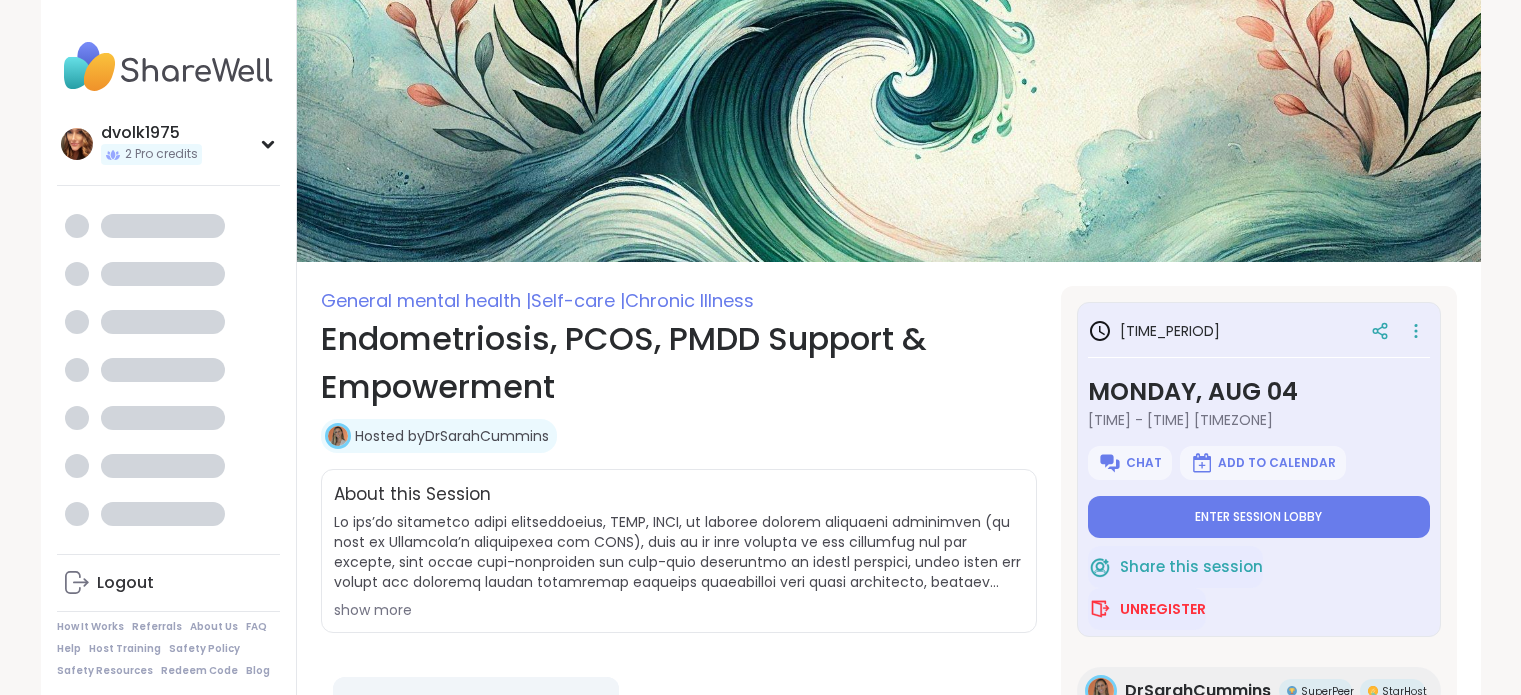 scroll, scrollTop: 0, scrollLeft: 0, axis: both 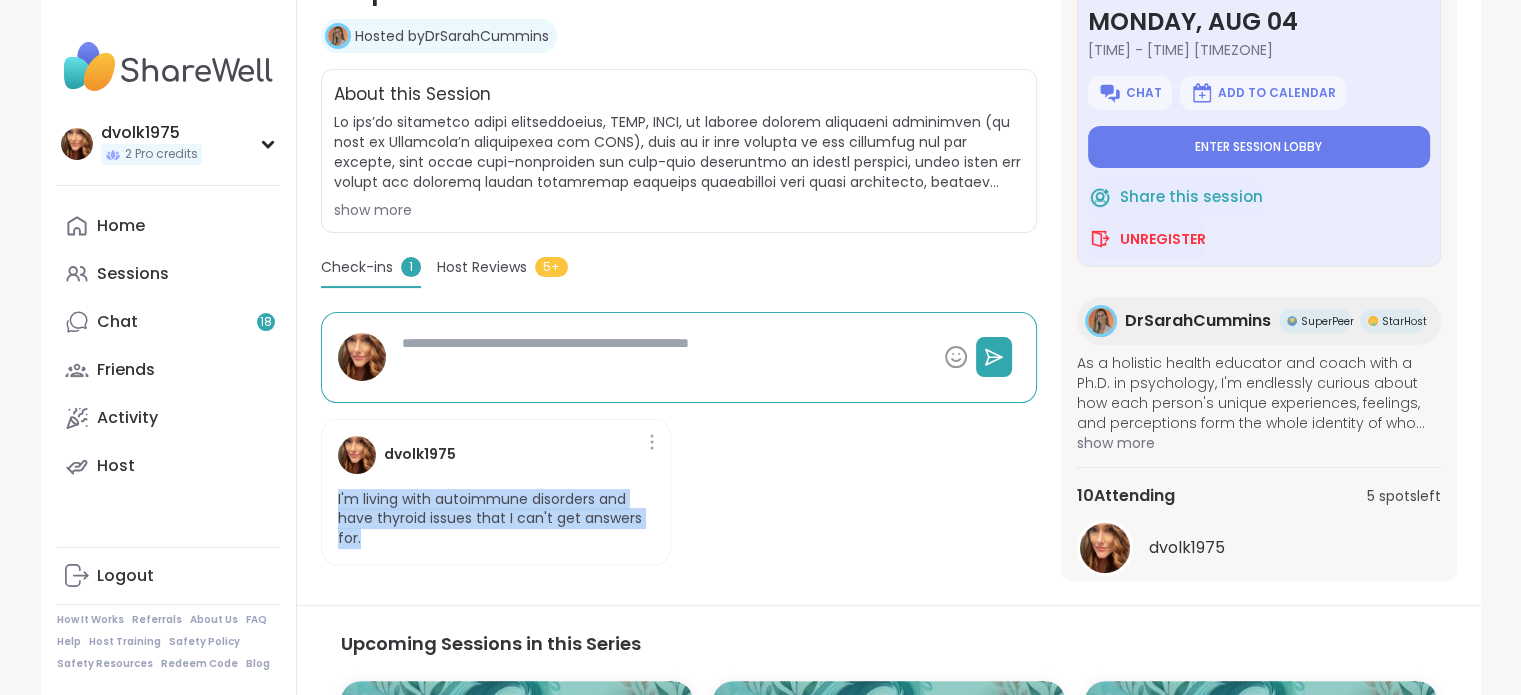 drag, startPoint x: 376, startPoint y: 551, endPoint x: 621, endPoint y: 615, distance: 253.22125 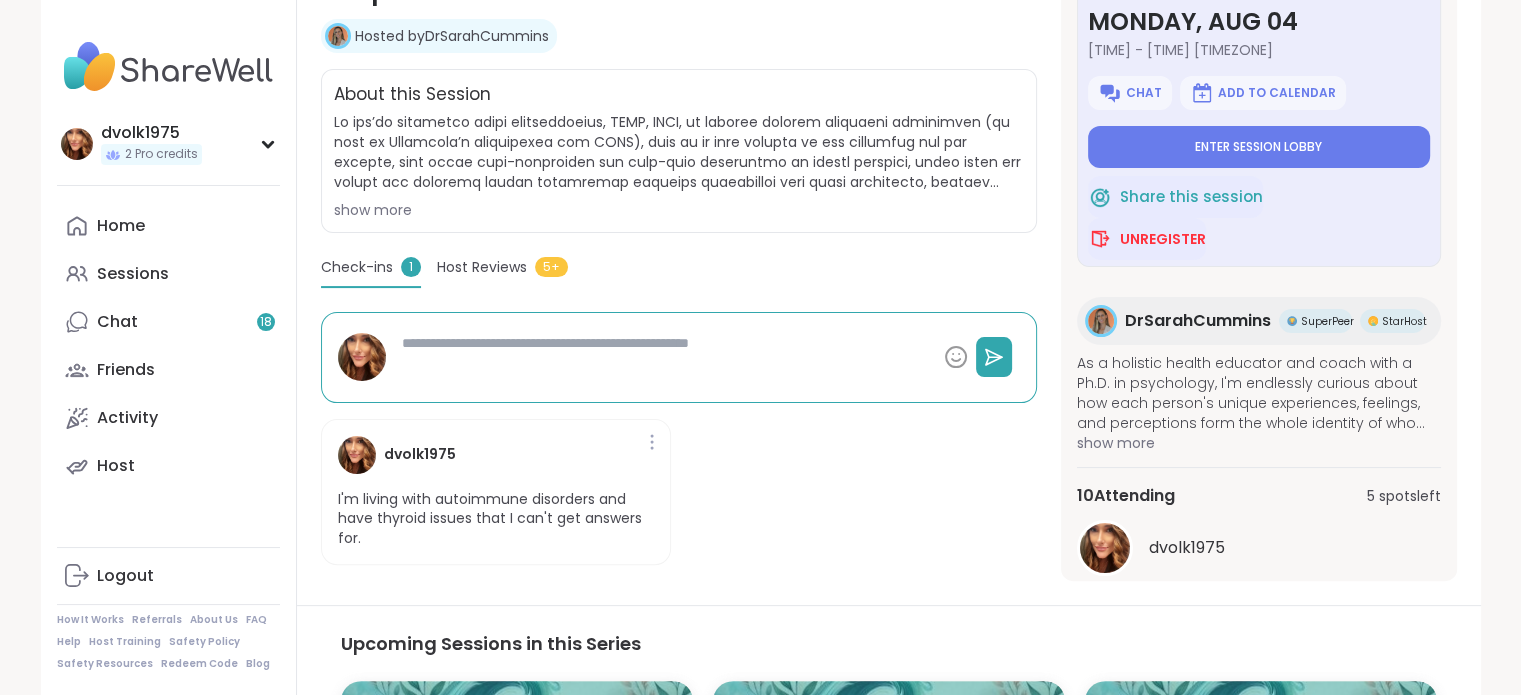 click at bounding box center (665, 357) 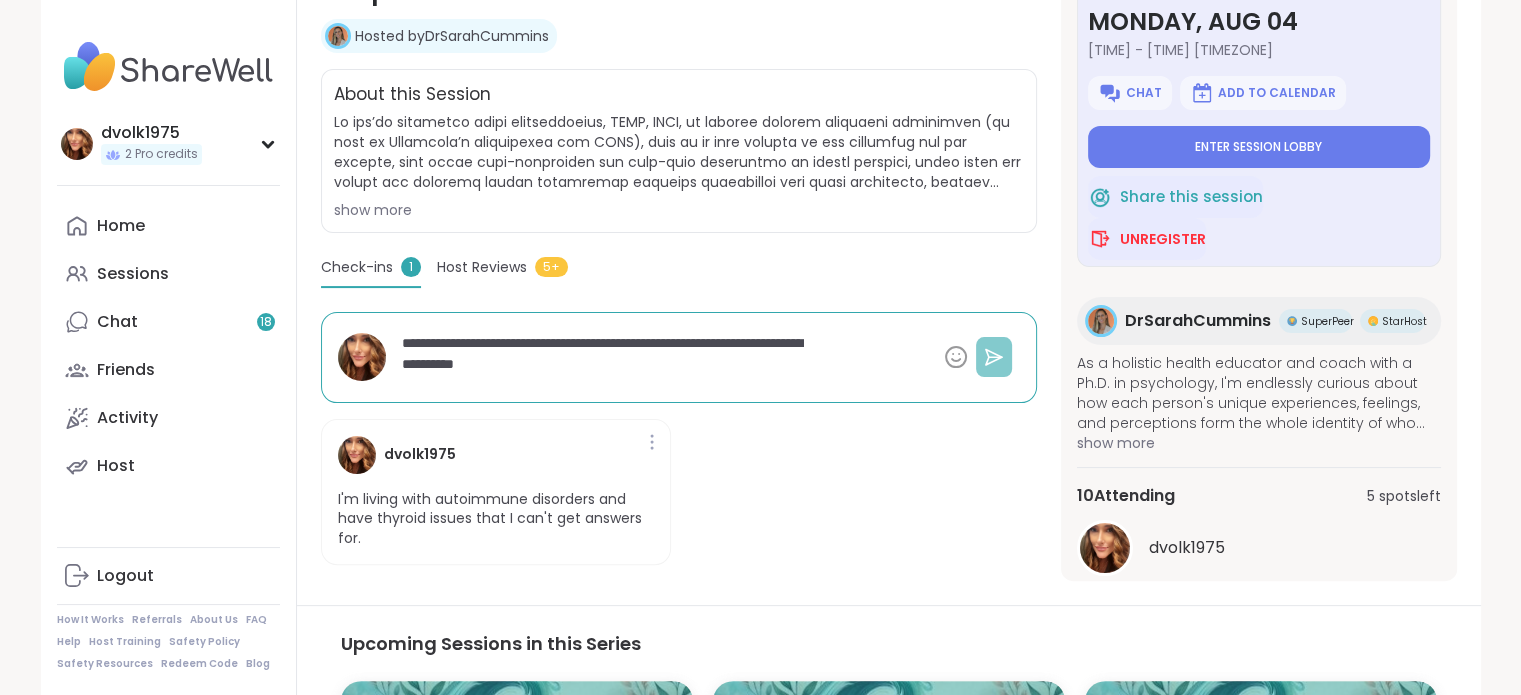 type on "**********" 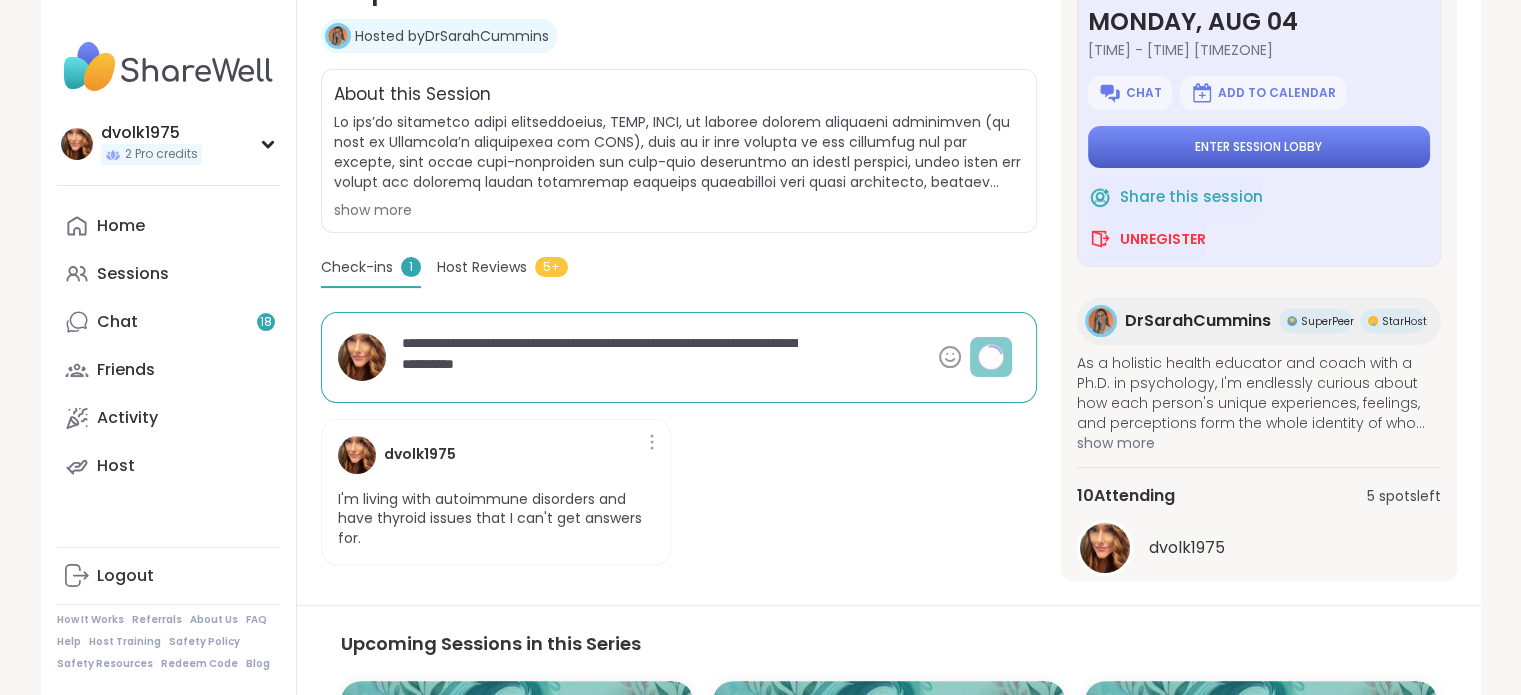 type on "*" 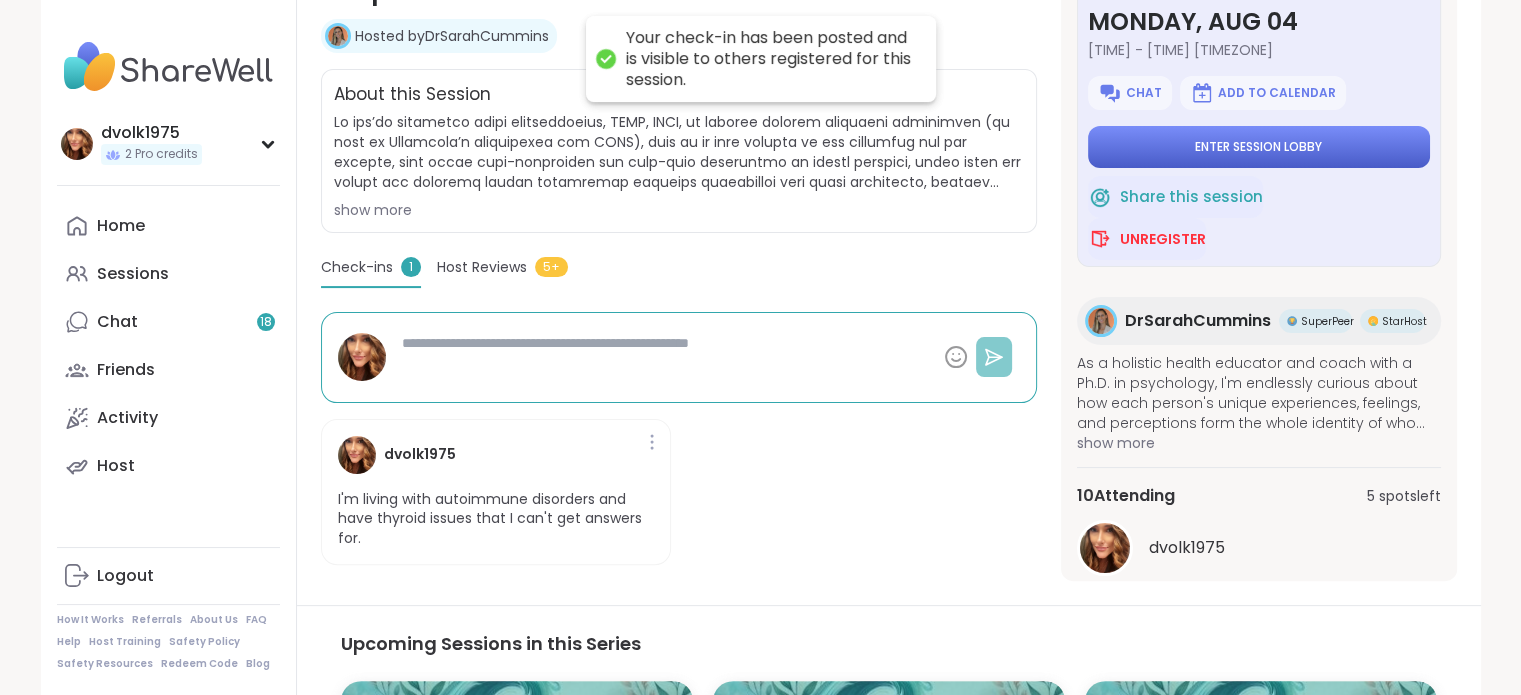 click on "Enter session lobby" at bounding box center [1258, 147] 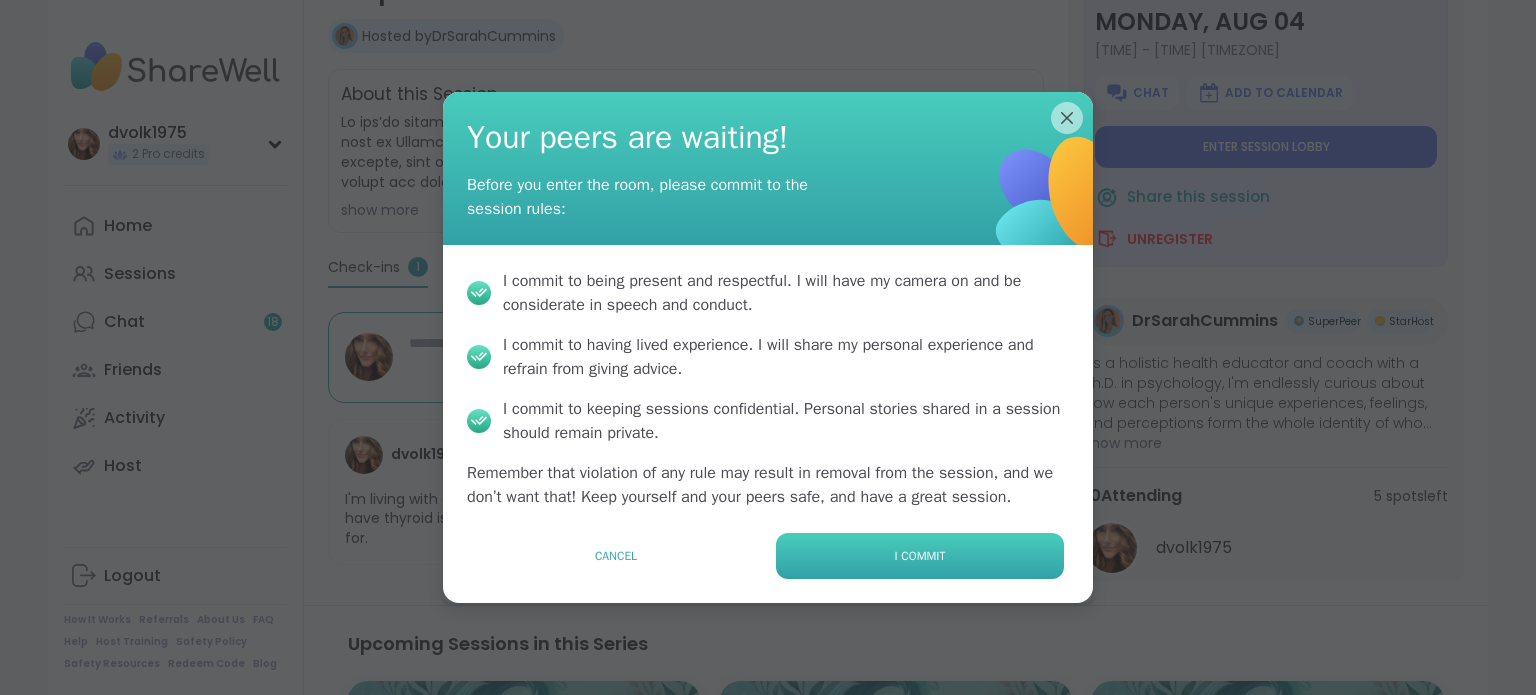 click on "I commit" at bounding box center [920, 556] 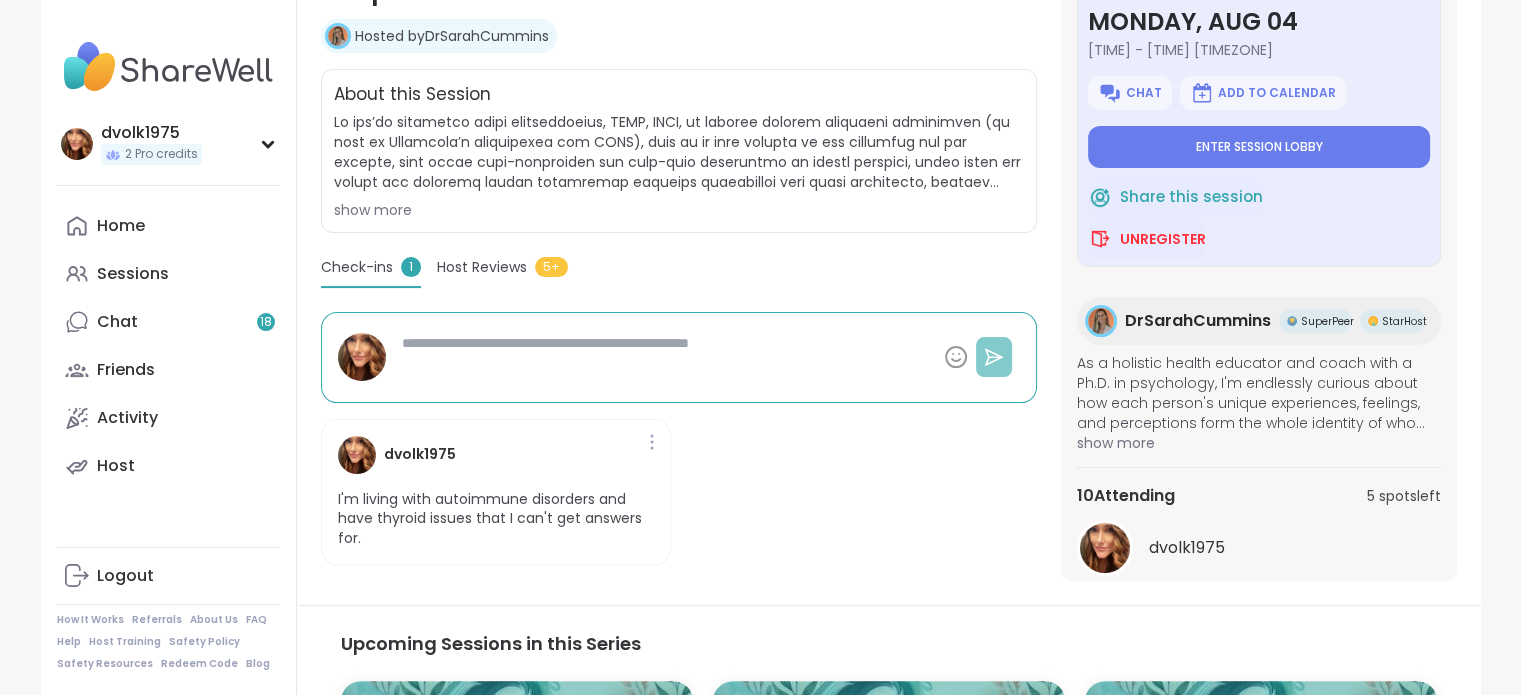type on "*" 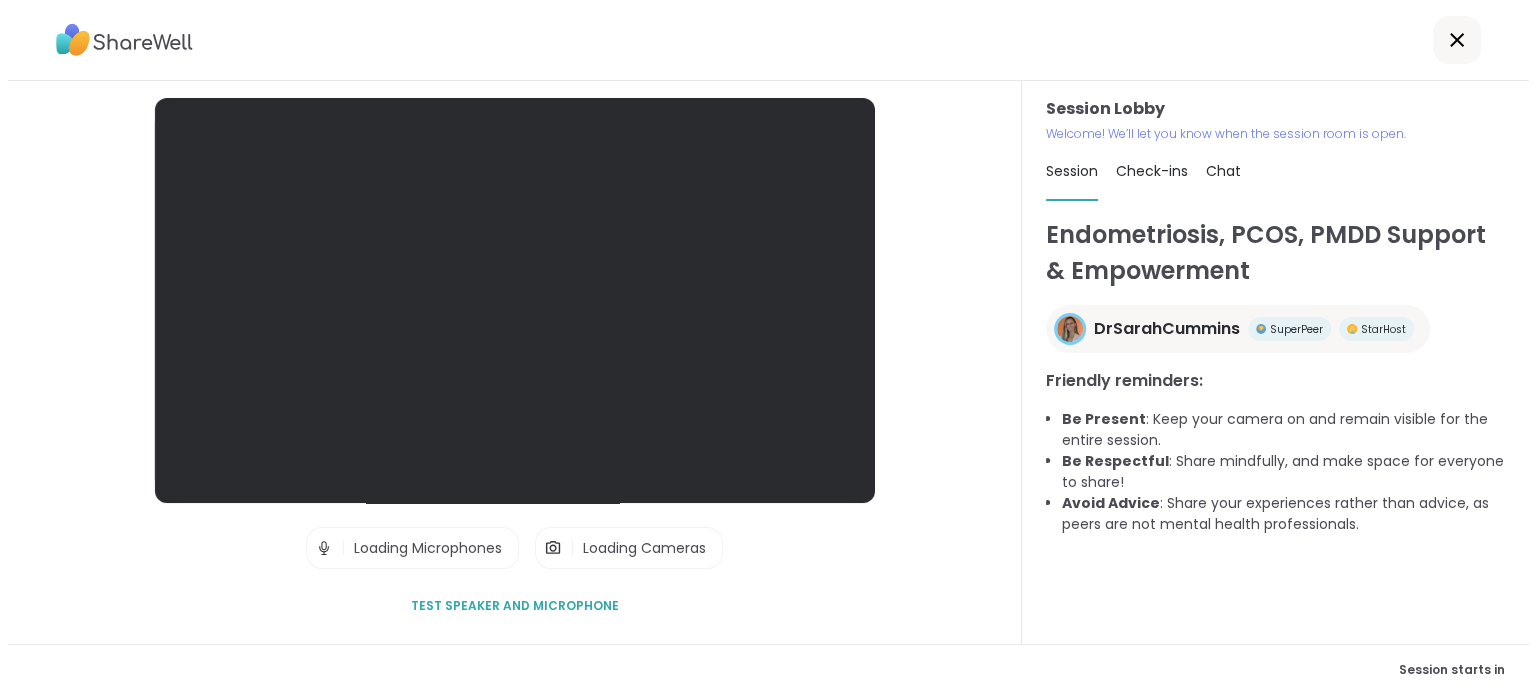 scroll, scrollTop: 0, scrollLeft: 0, axis: both 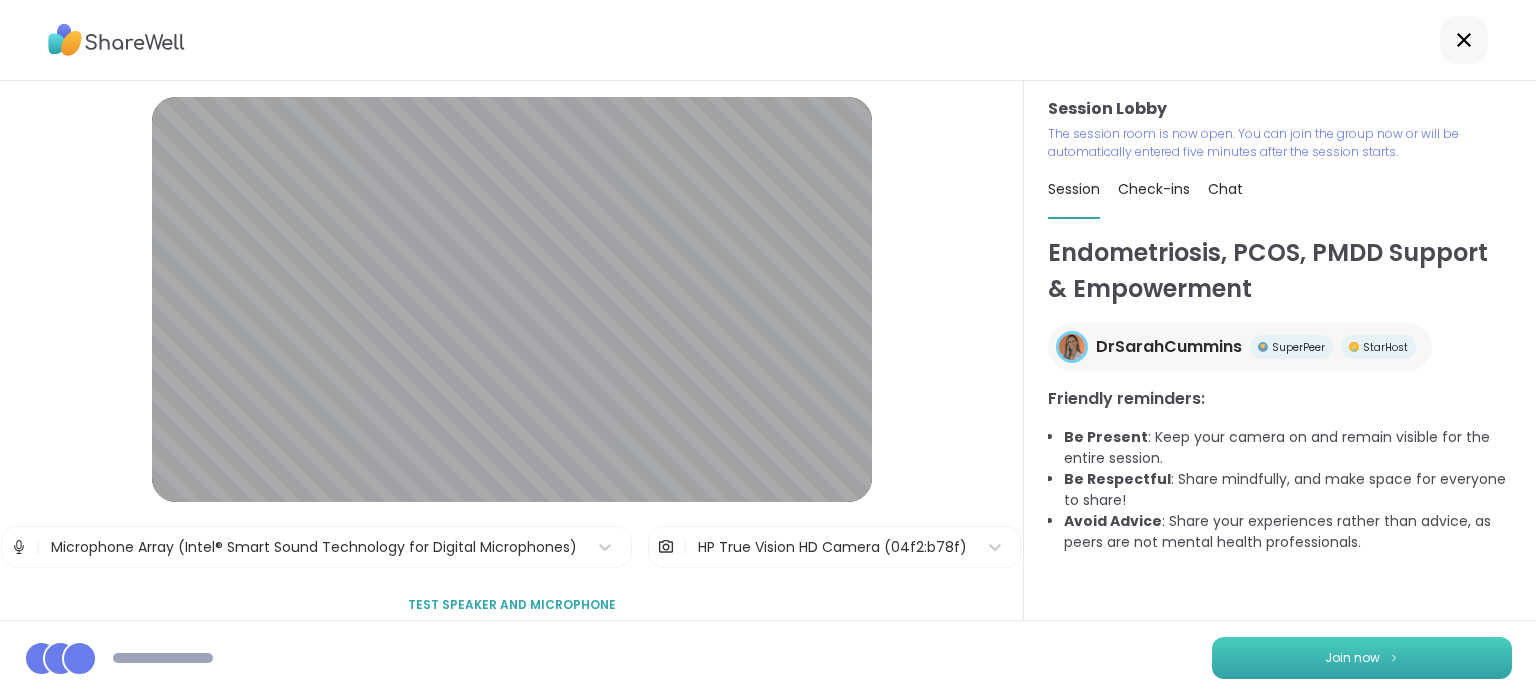 click on "Join now" at bounding box center [1352, 658] 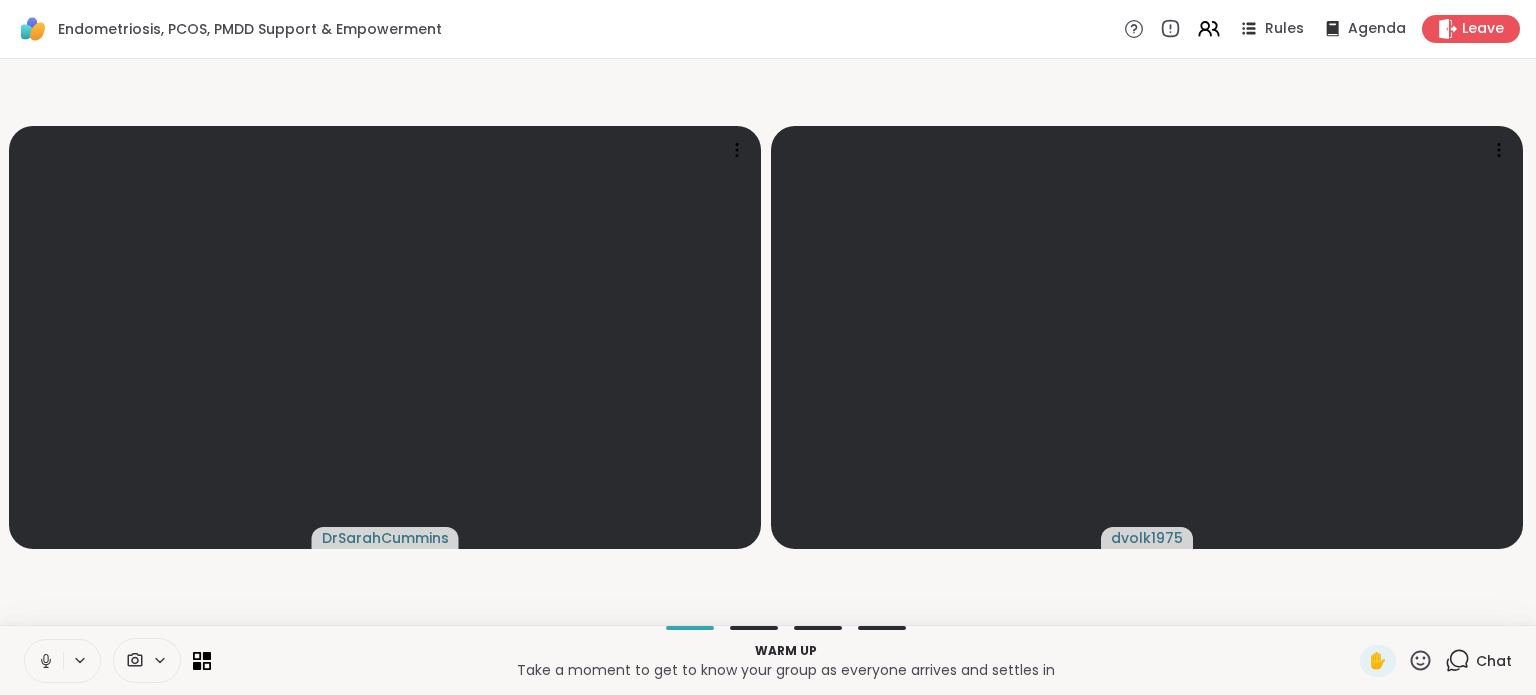 click 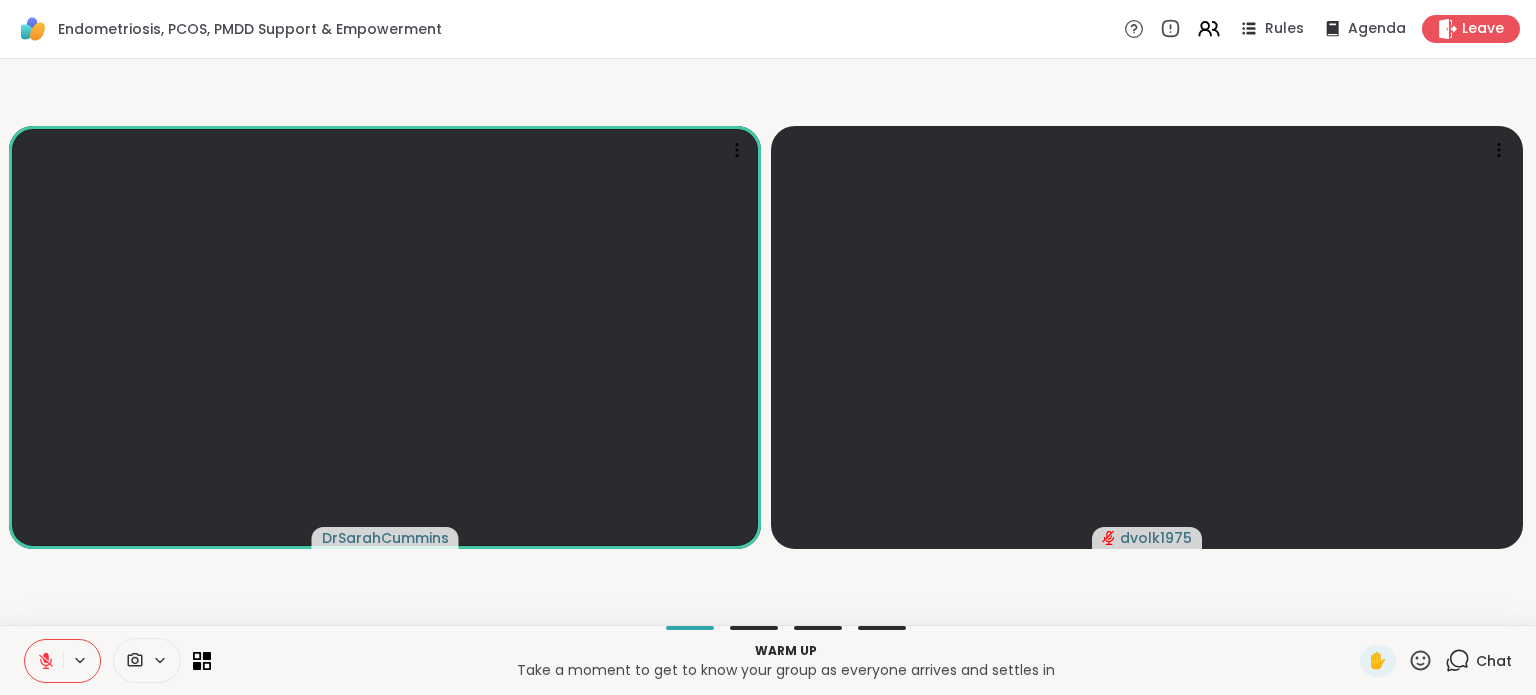 click at bounding box center (44, 661) 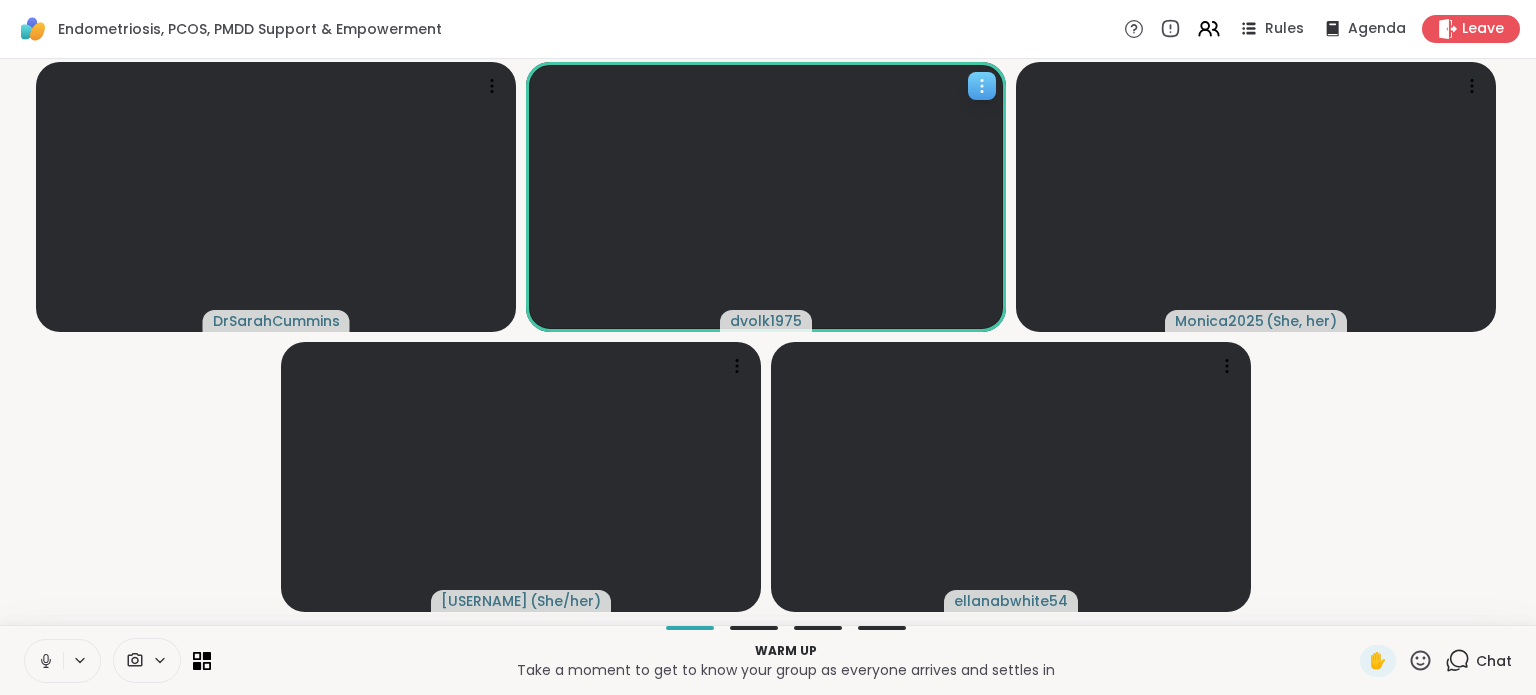 click on "dvolk1975" at bounding box center (766, 321) 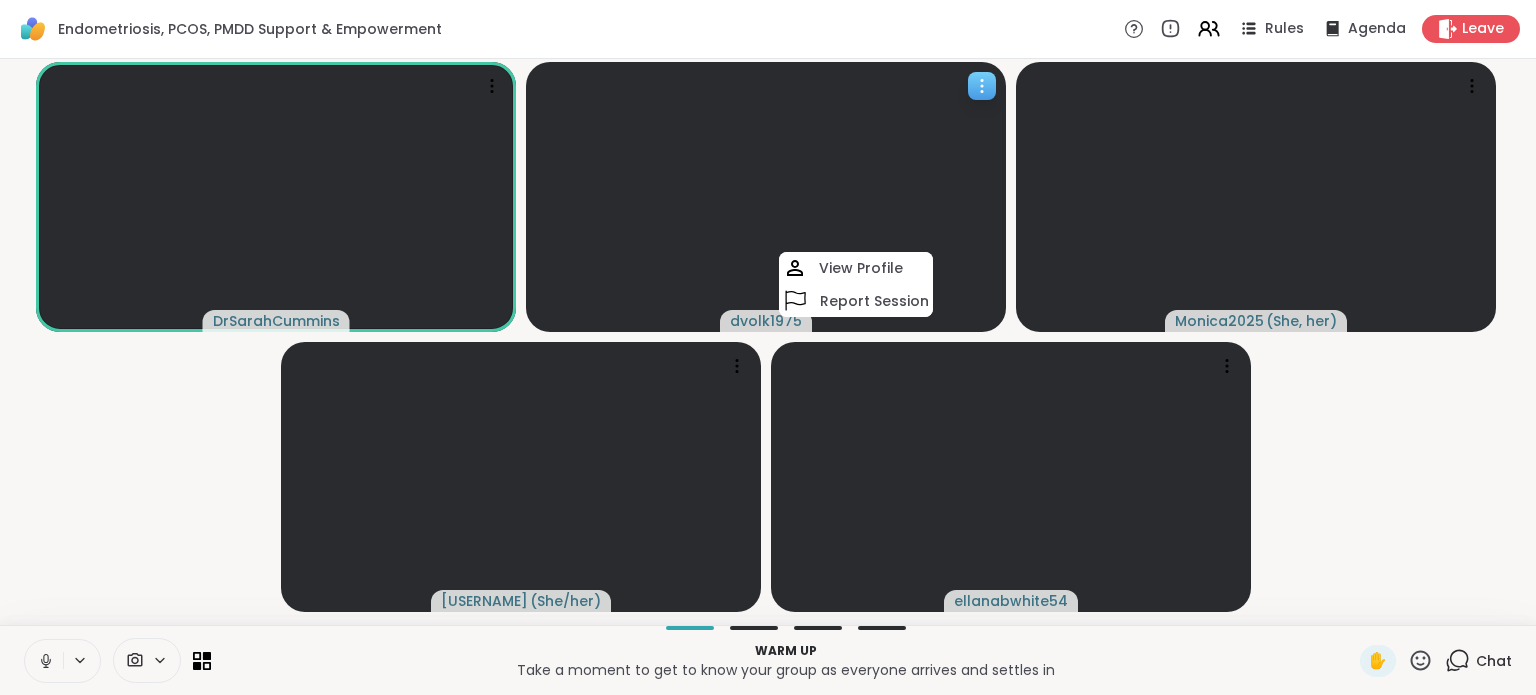 click on "dvolk1975" at bounding box center (766, 321) 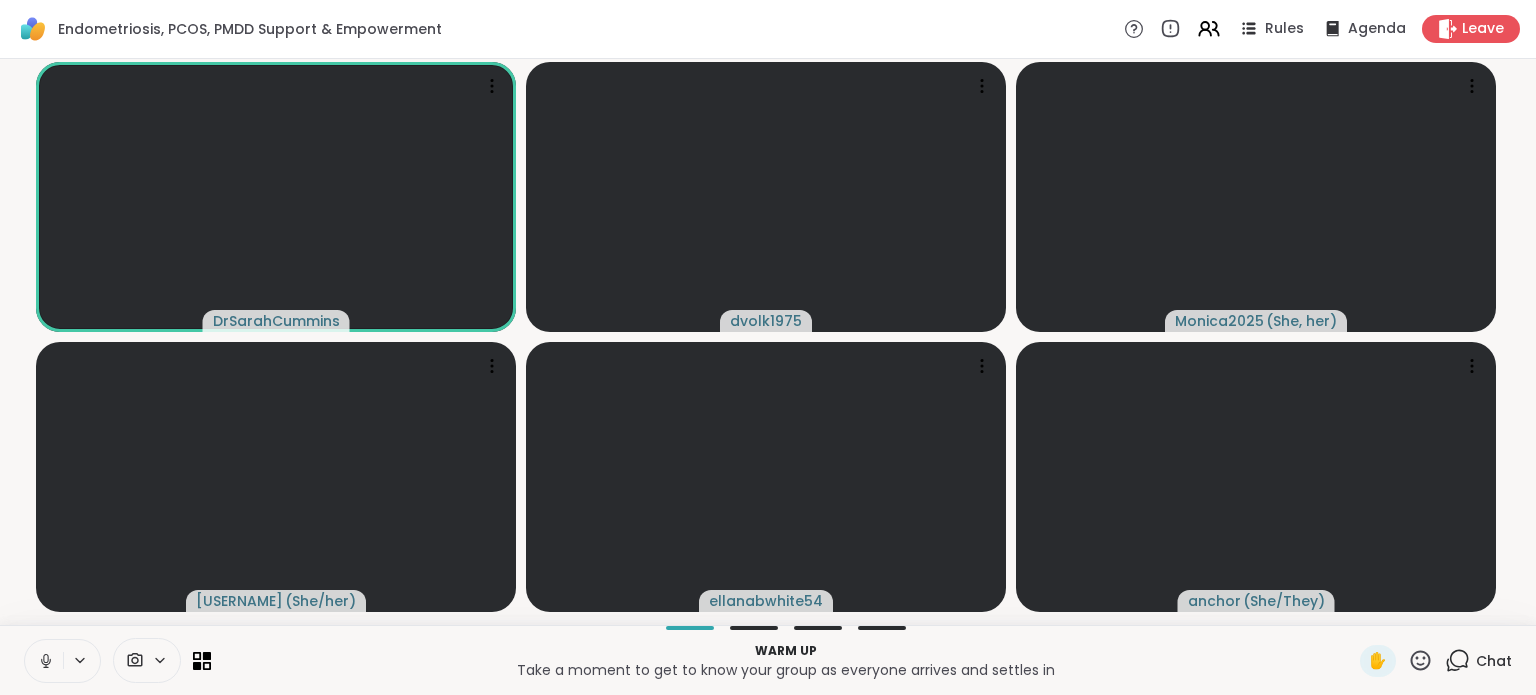 click at bounding box center (44, 661) 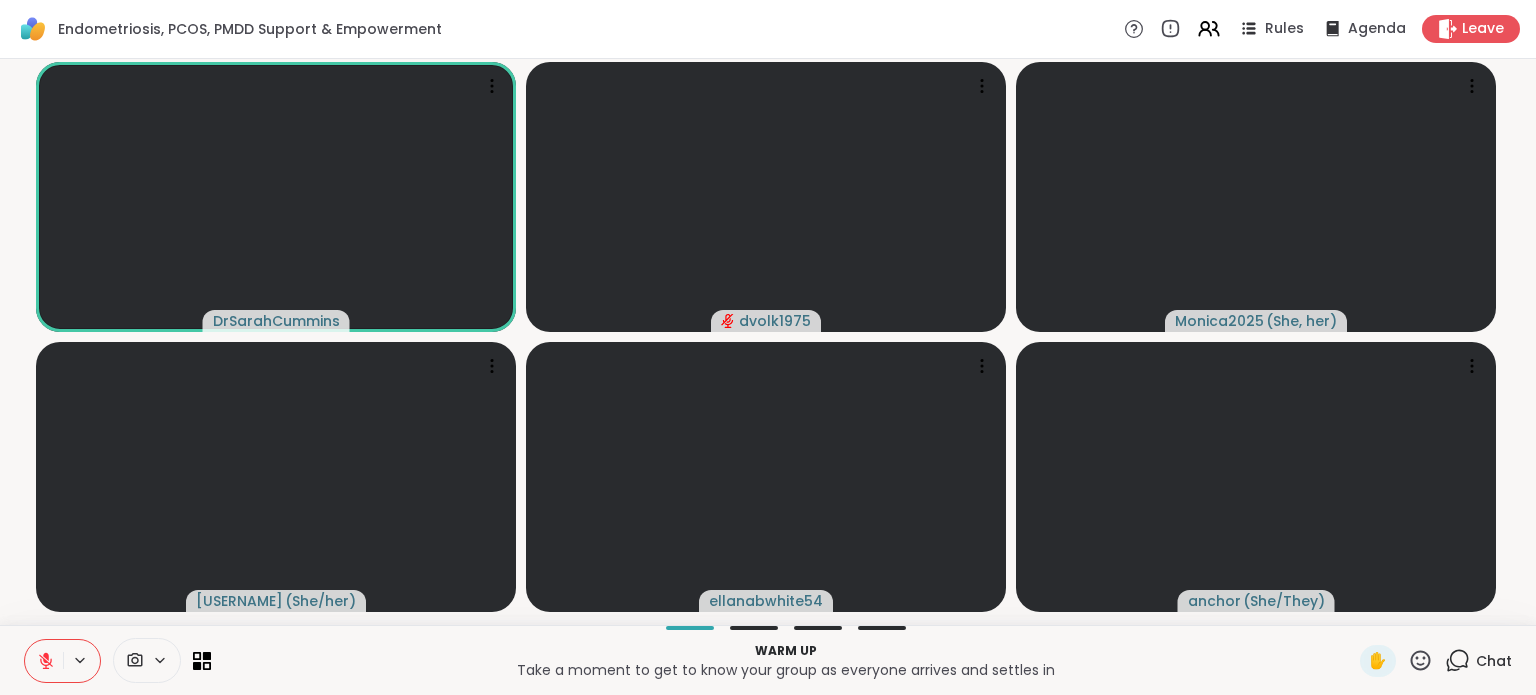 click at bounding box center [44, 661] 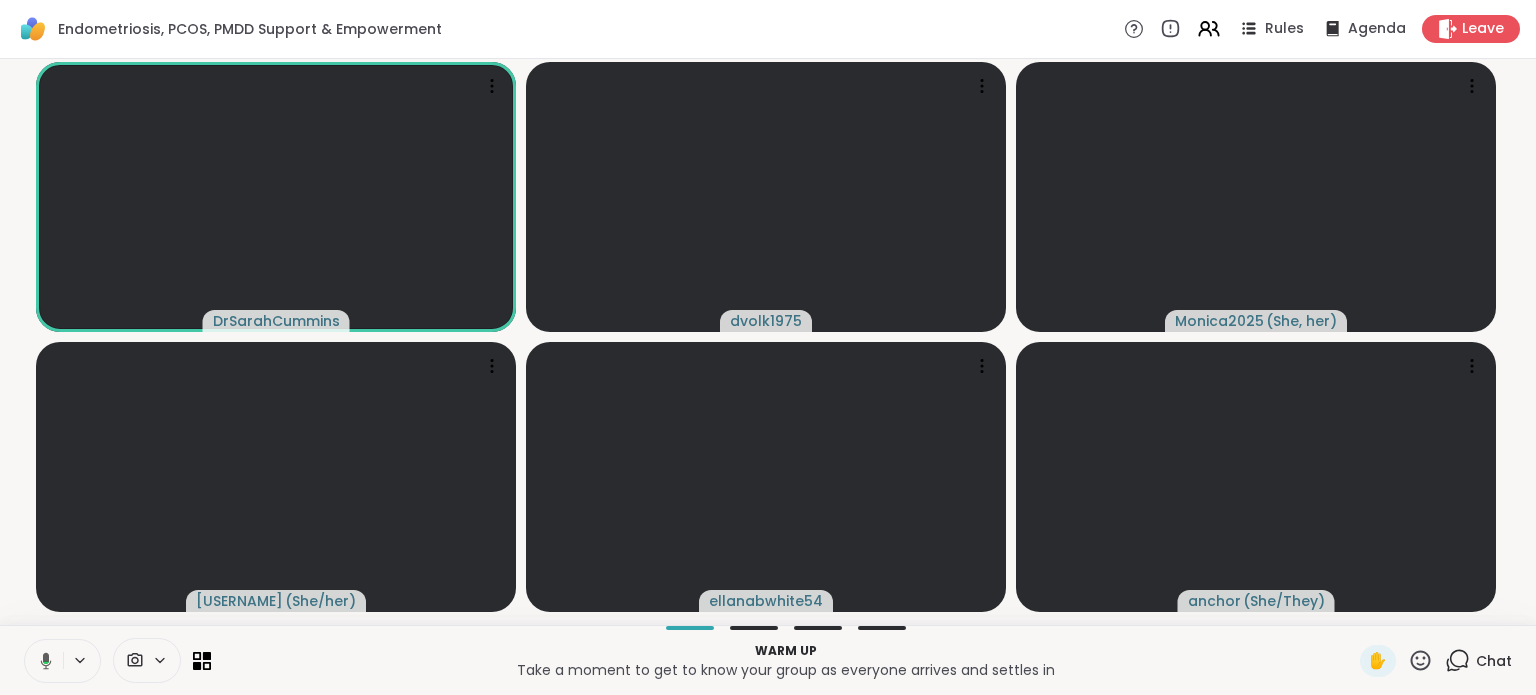 click 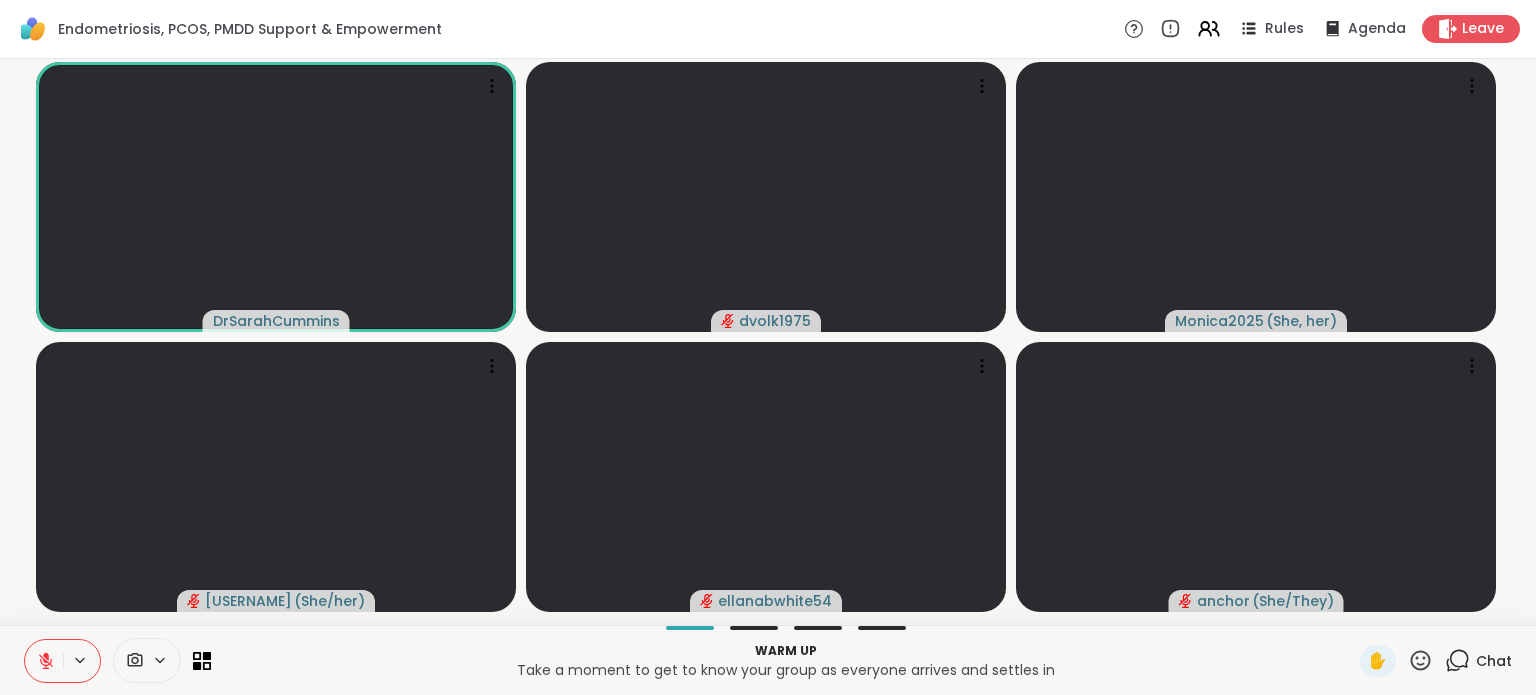 click at bounding box center [44, 661] 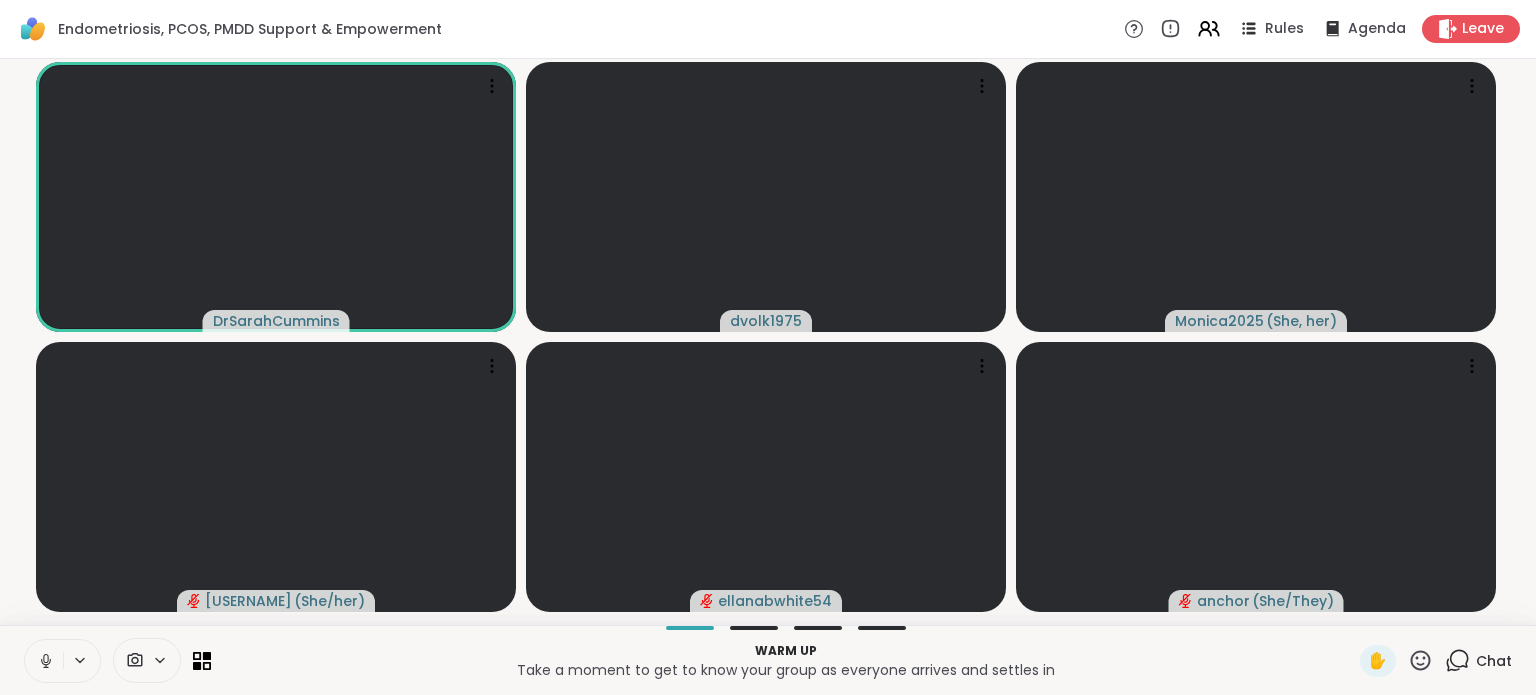 click at bounding box center [44, 661] 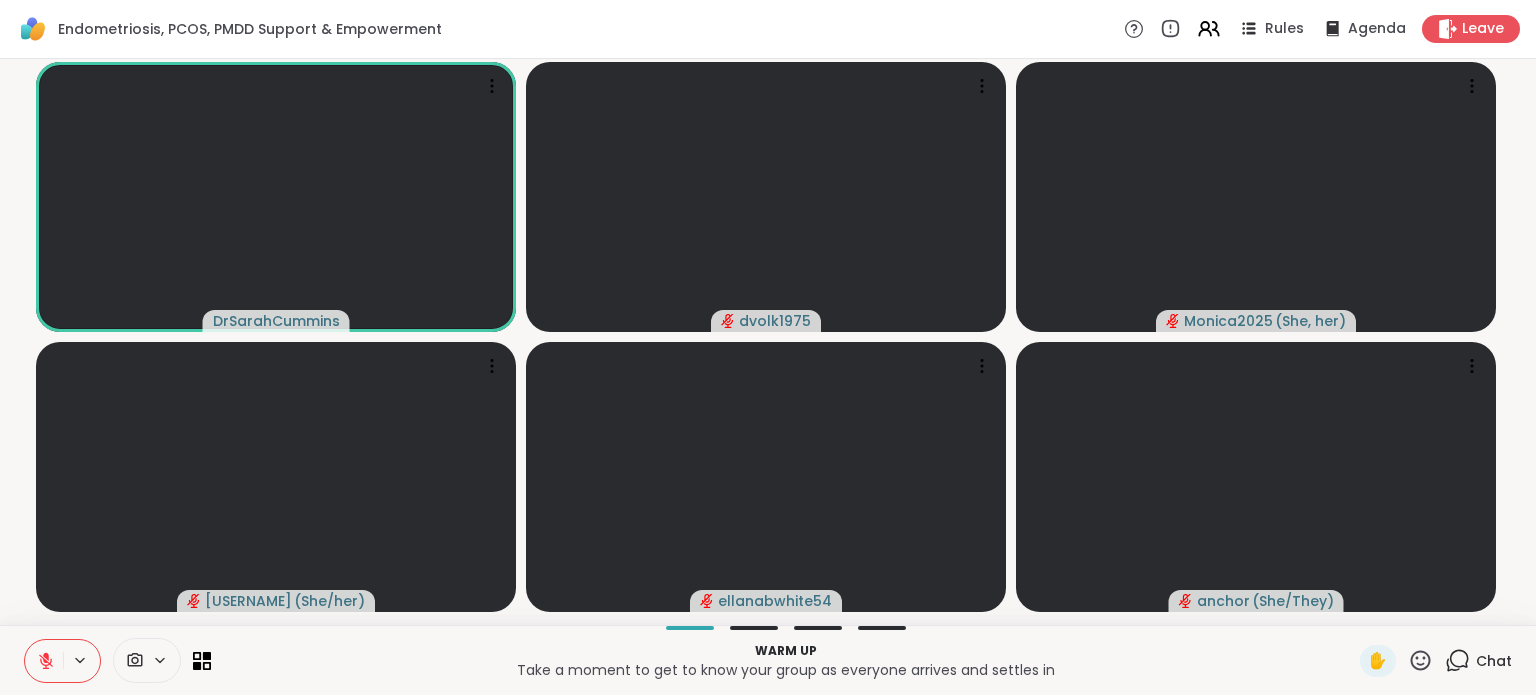 click at bounding box center [44, 661] 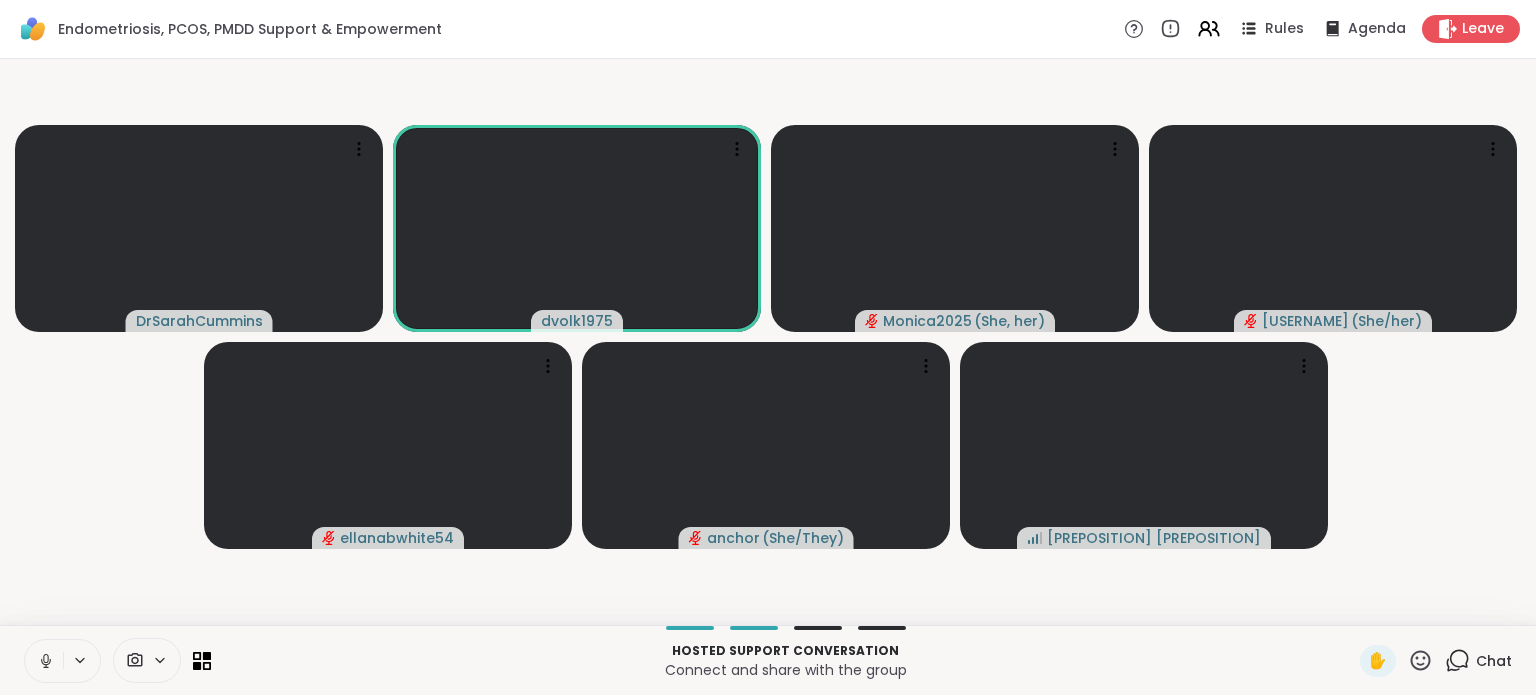 click at bounding box center (44, 661) 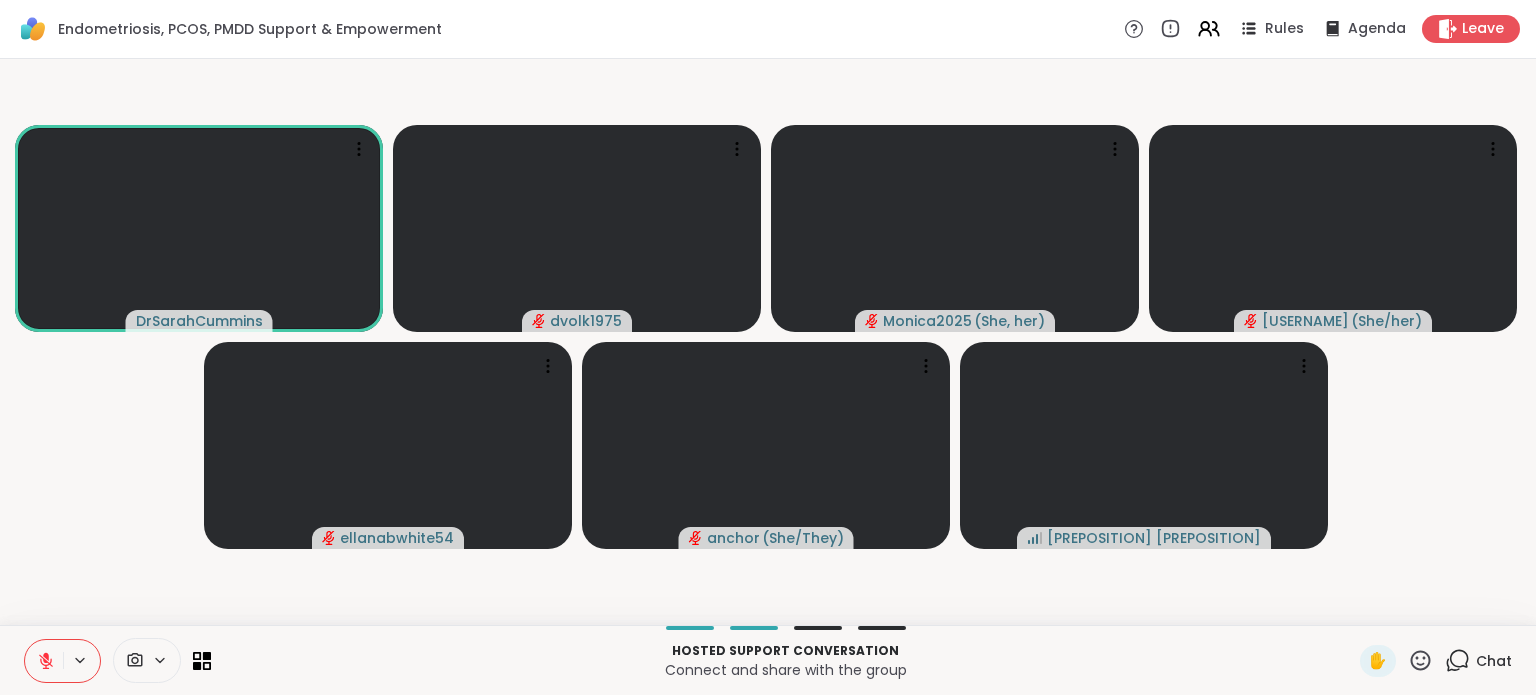 click at bounding box center (44, 661) 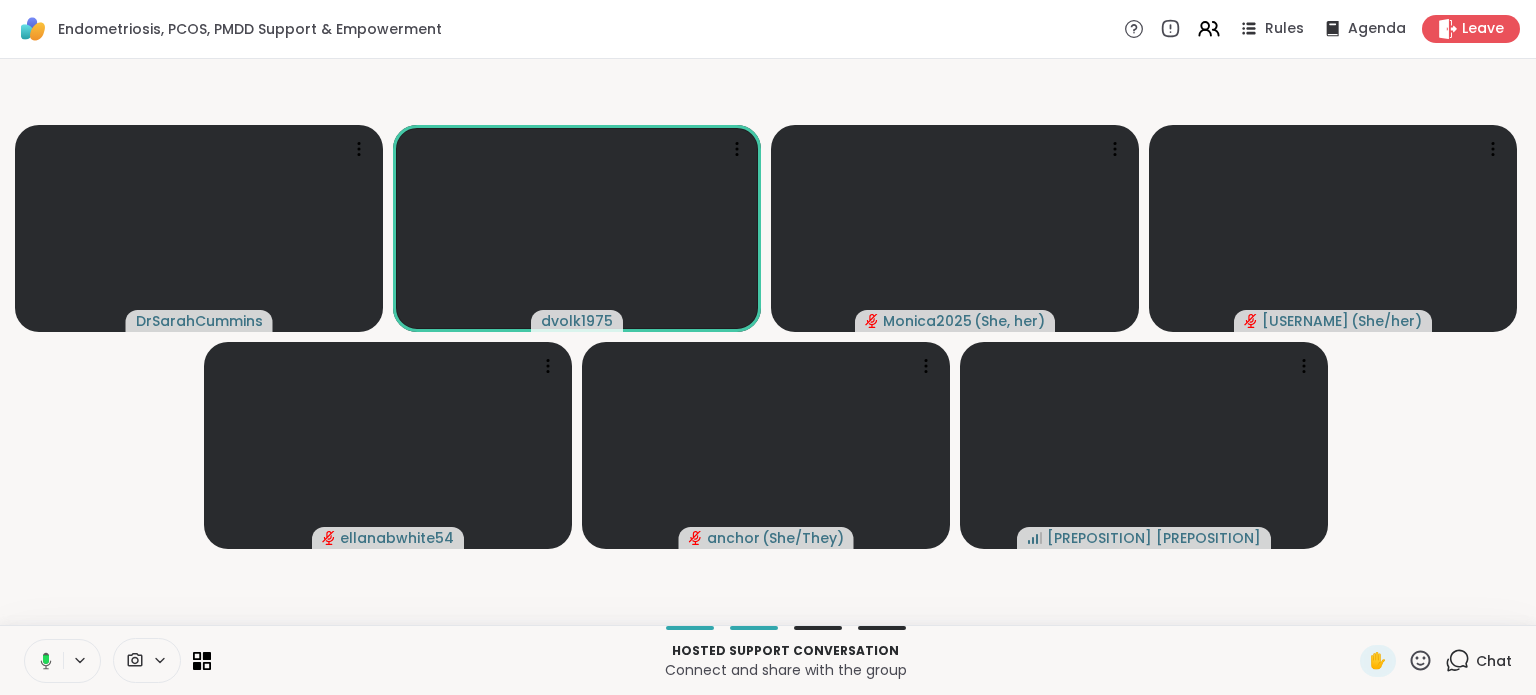 click 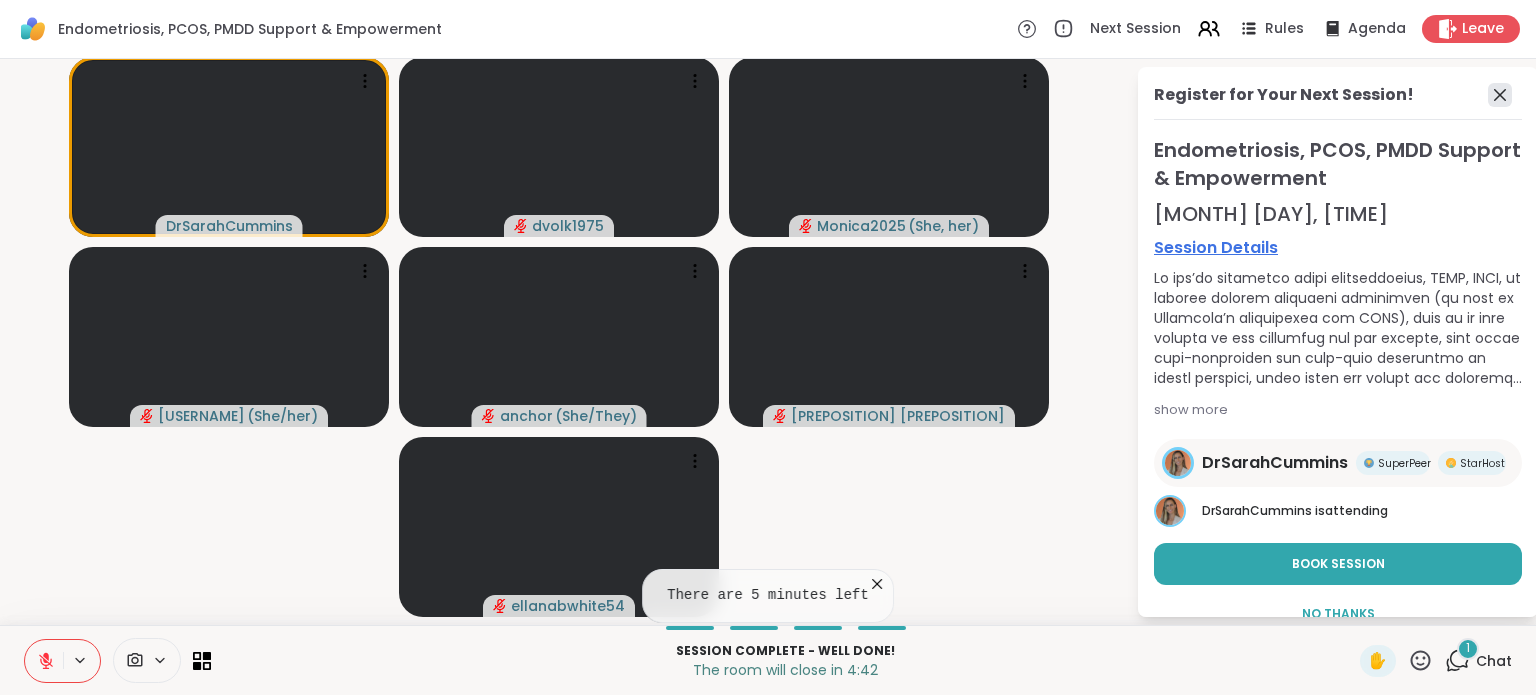 click 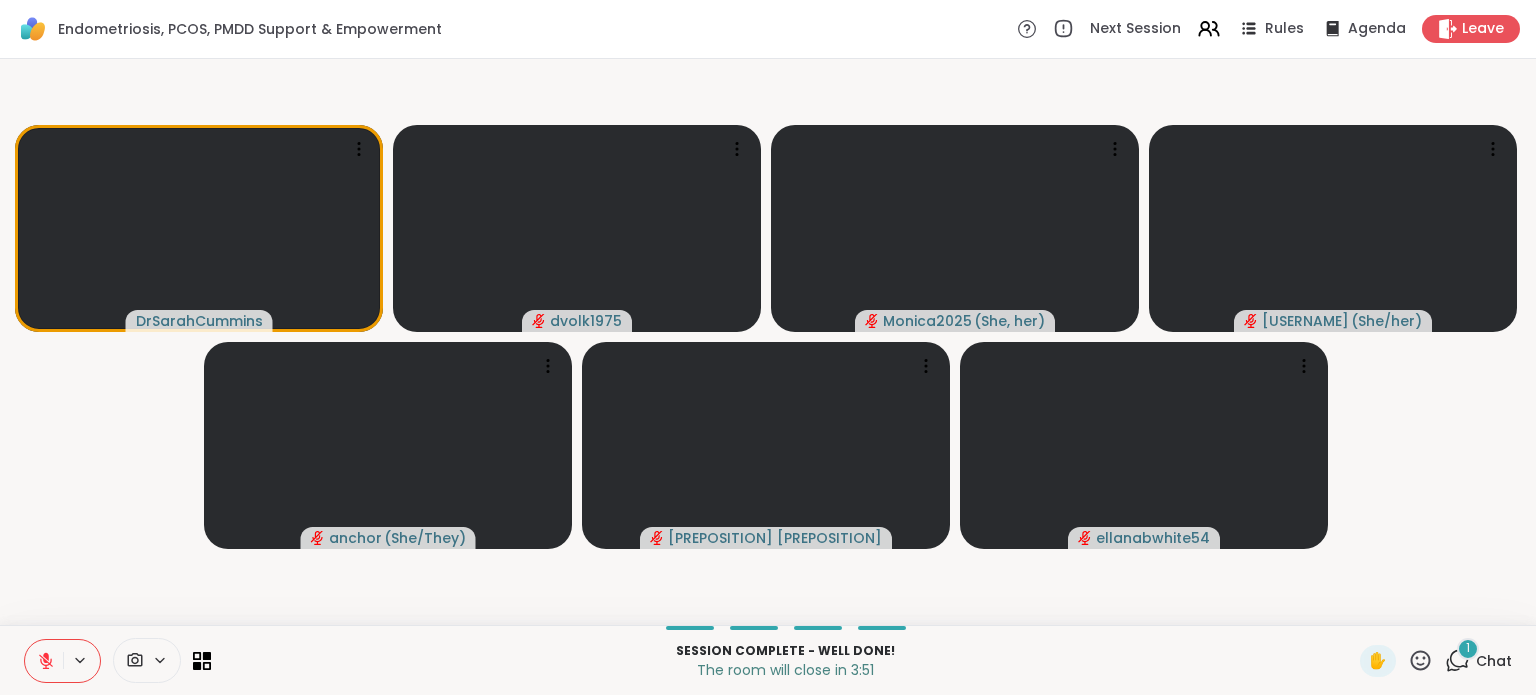 click 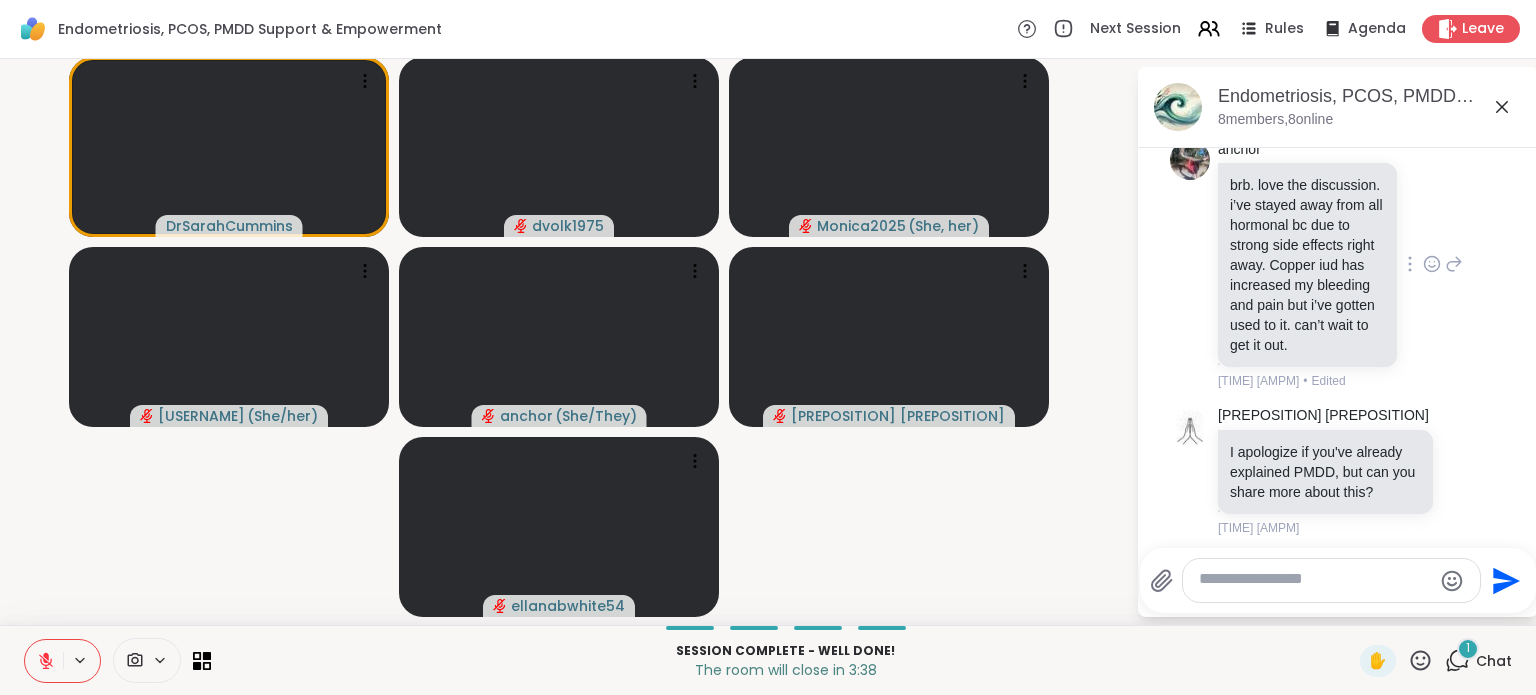 scroll, scrollTop: 0, scrollLeft: 0, axis: both 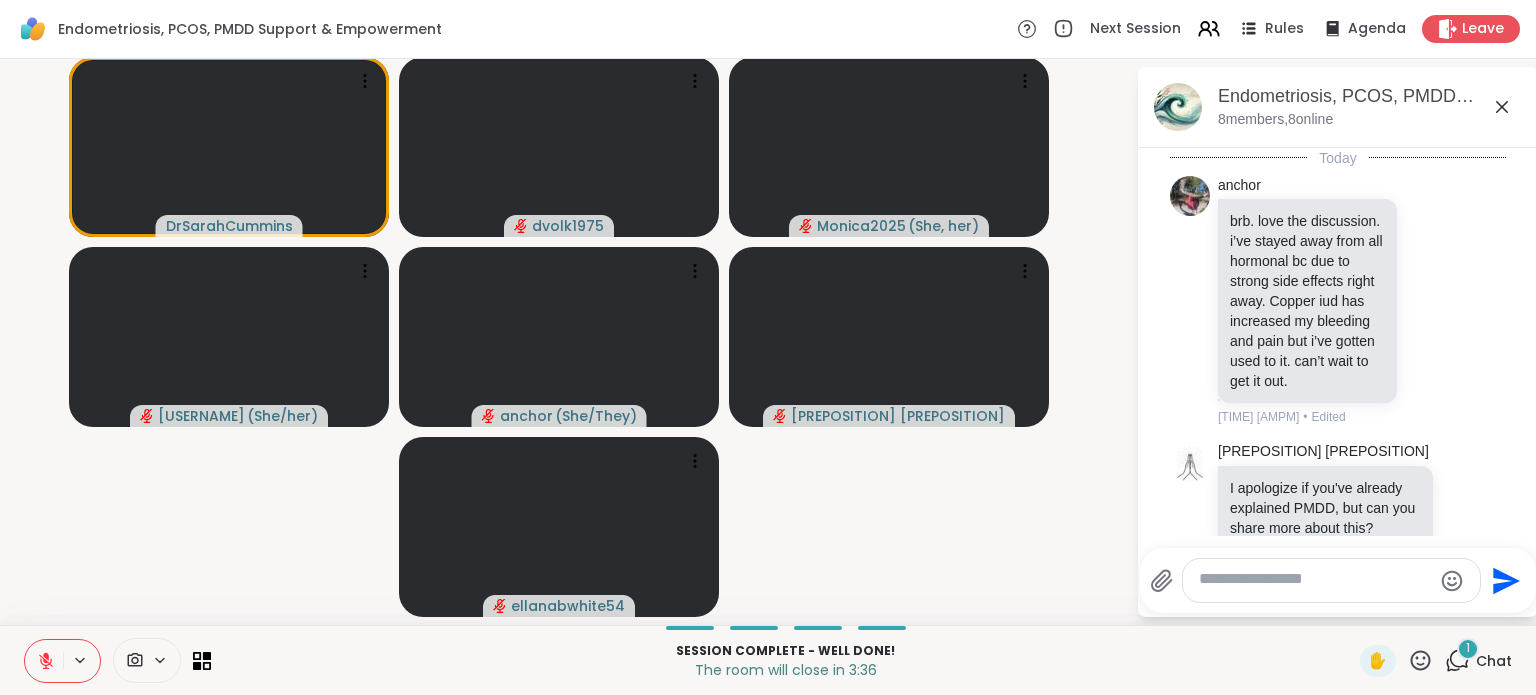 click 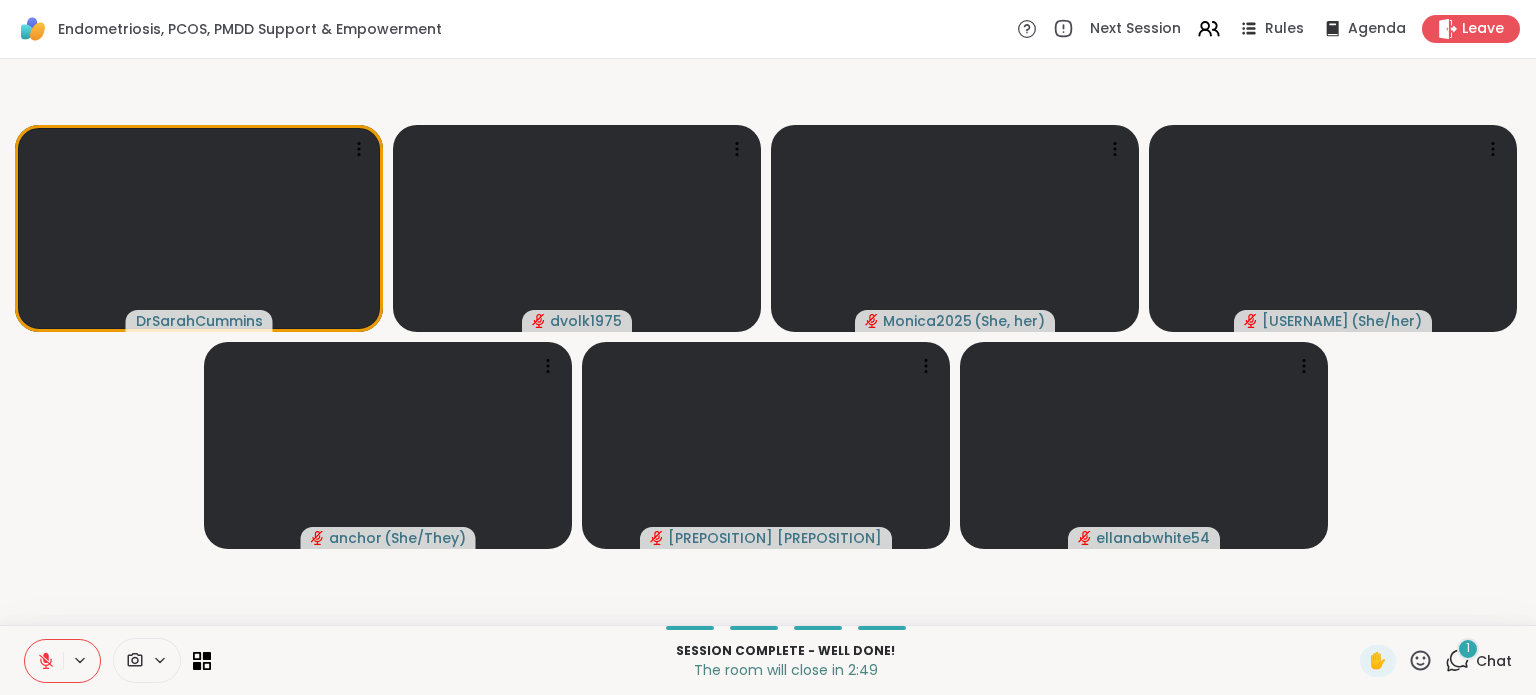 click 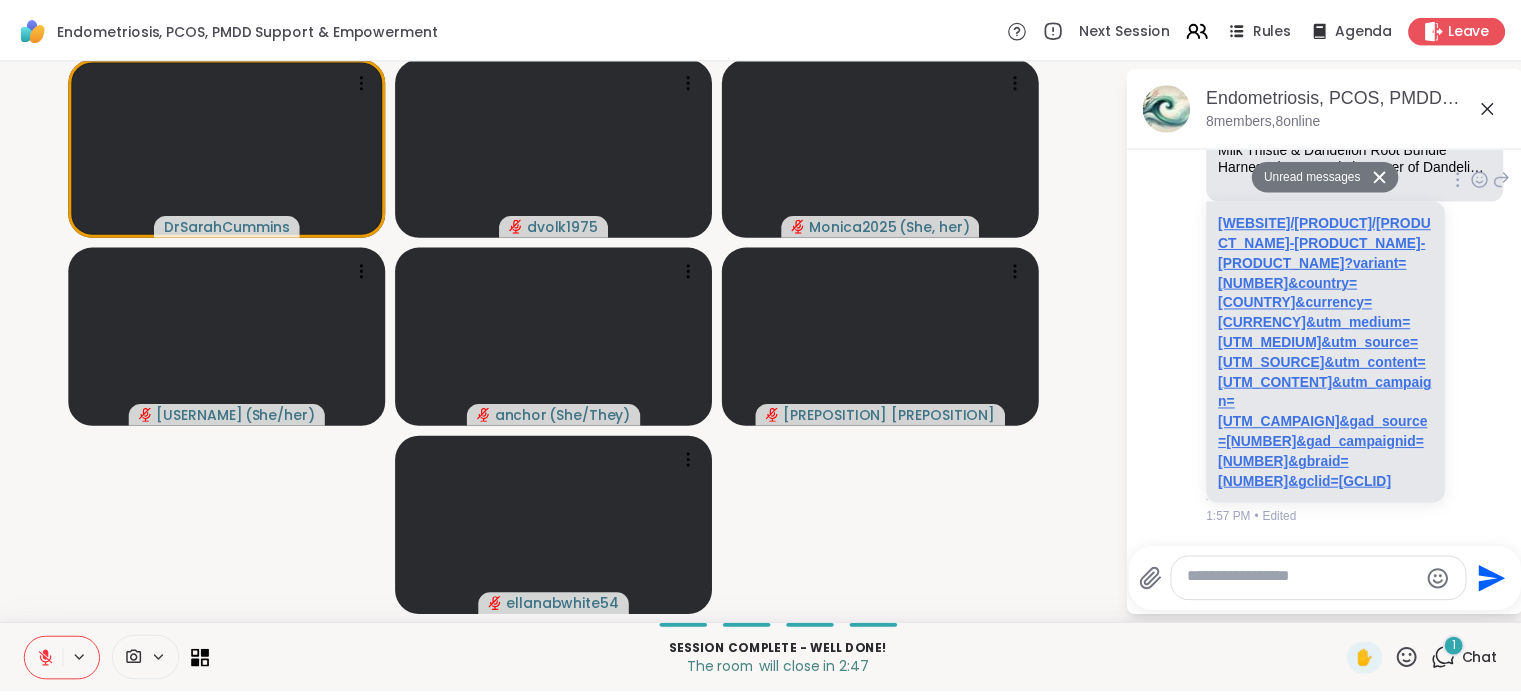 scroll, scrollTop: 1004, scrollLeft: 0, axis: vertical 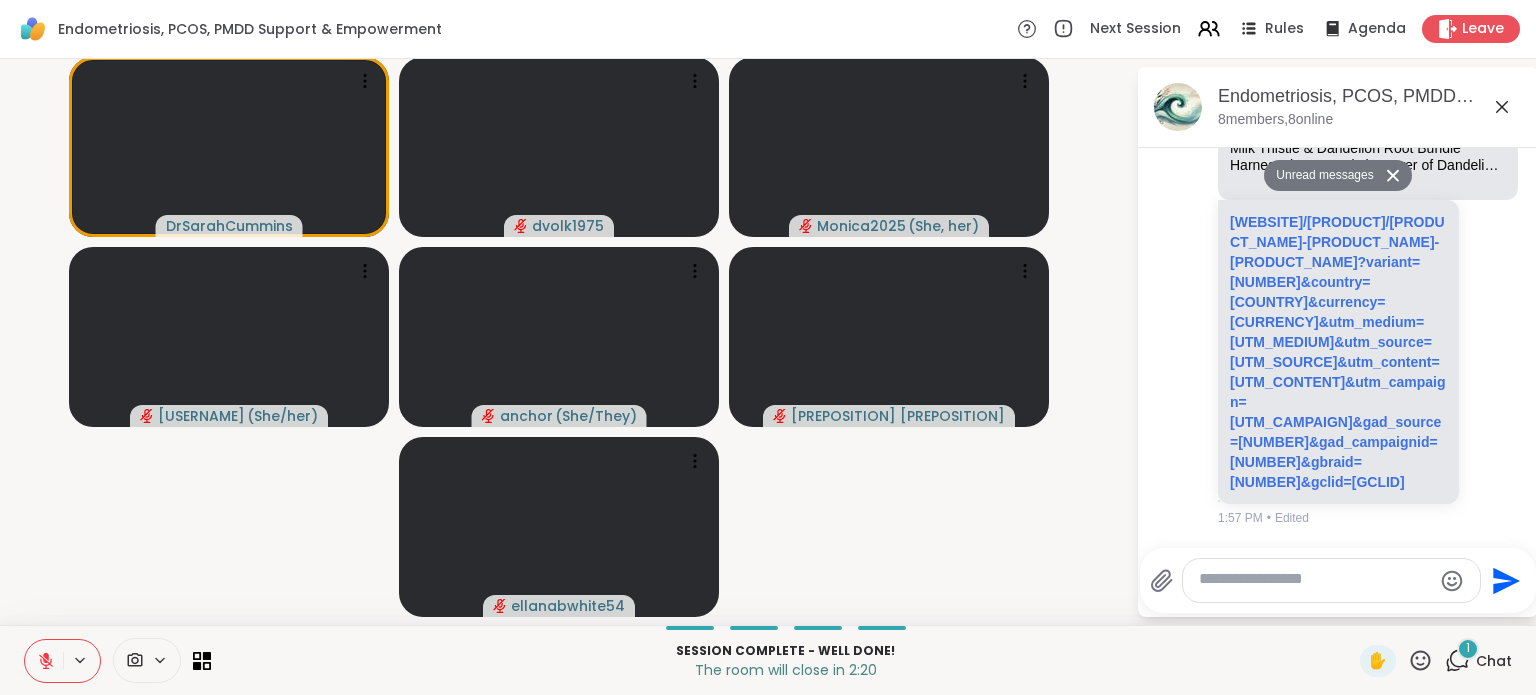 click 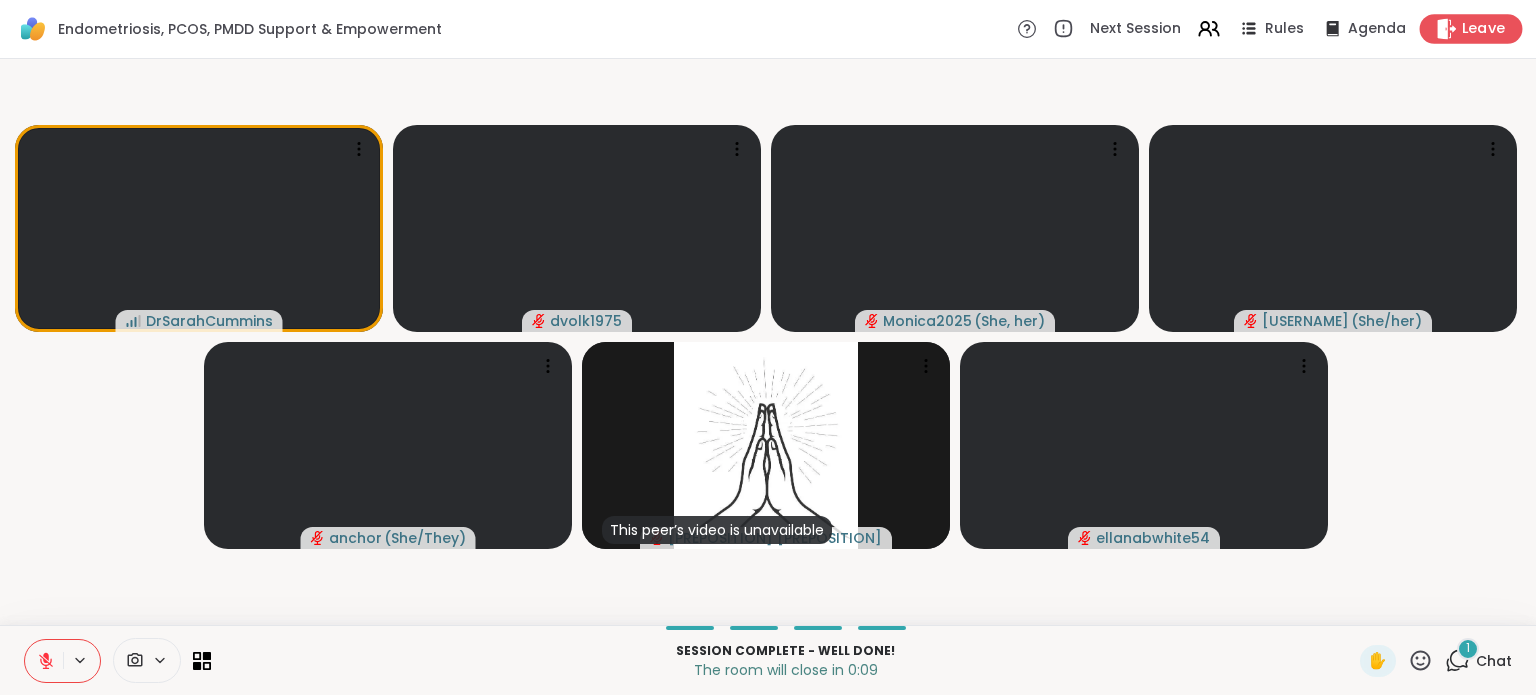 click on "Leave" at bounding box center (1484, 29) 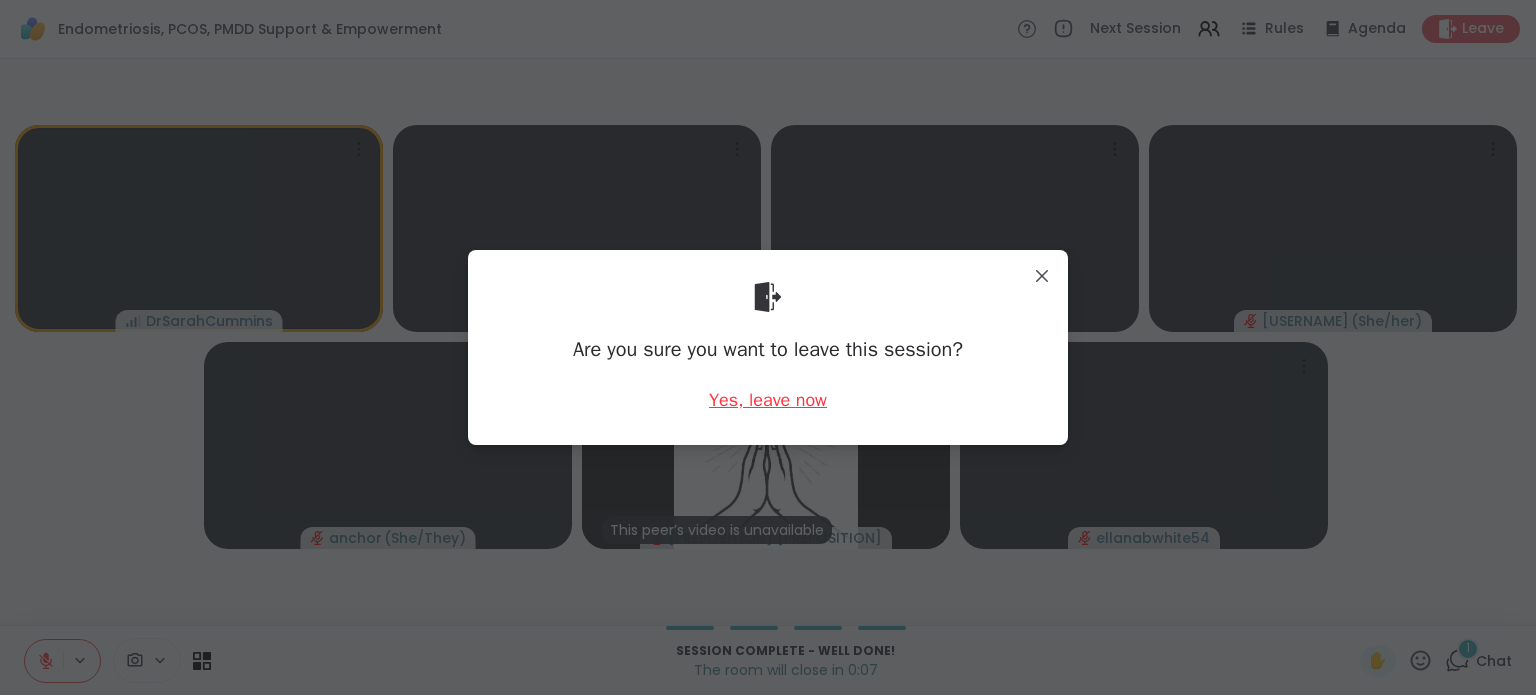 click on "Yes, leave now" at bounding box center [768, 400] 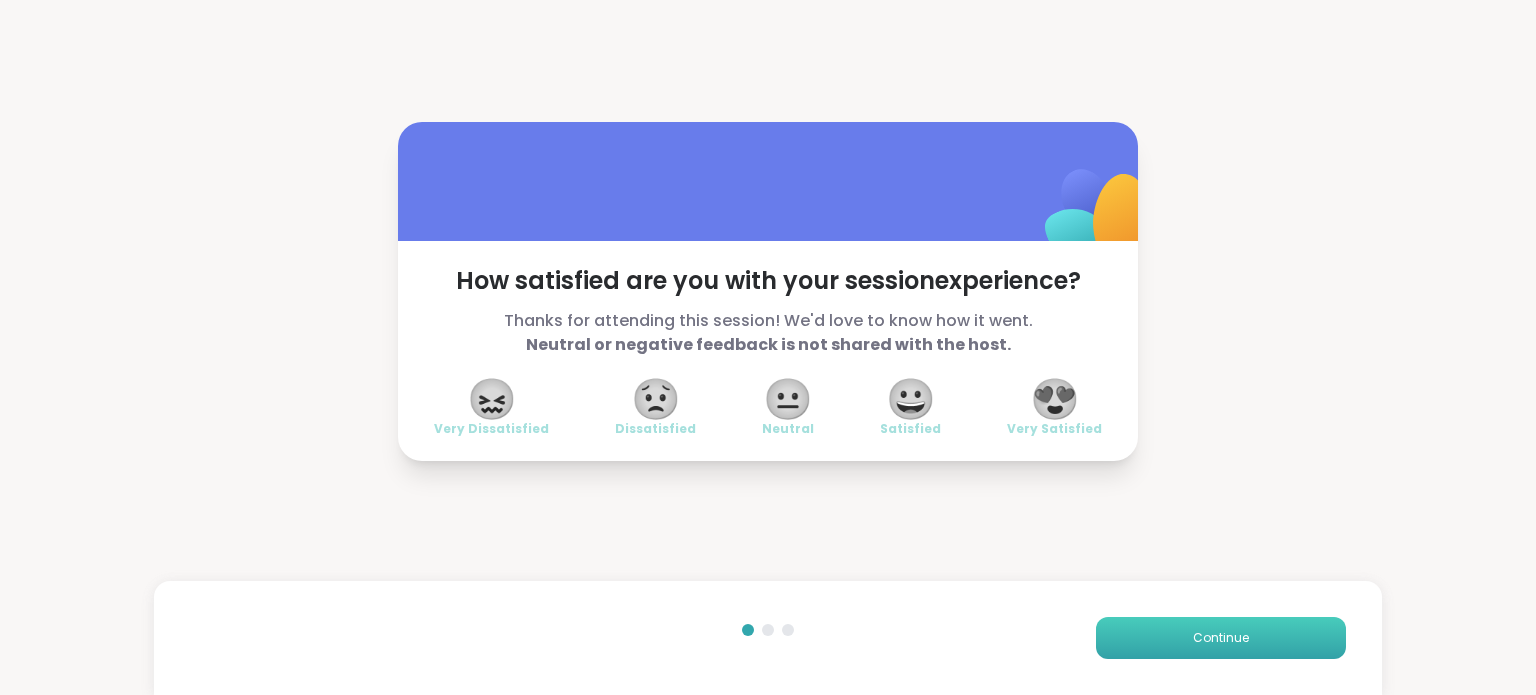 click on "Continue" at bounding box center [1221, 638] 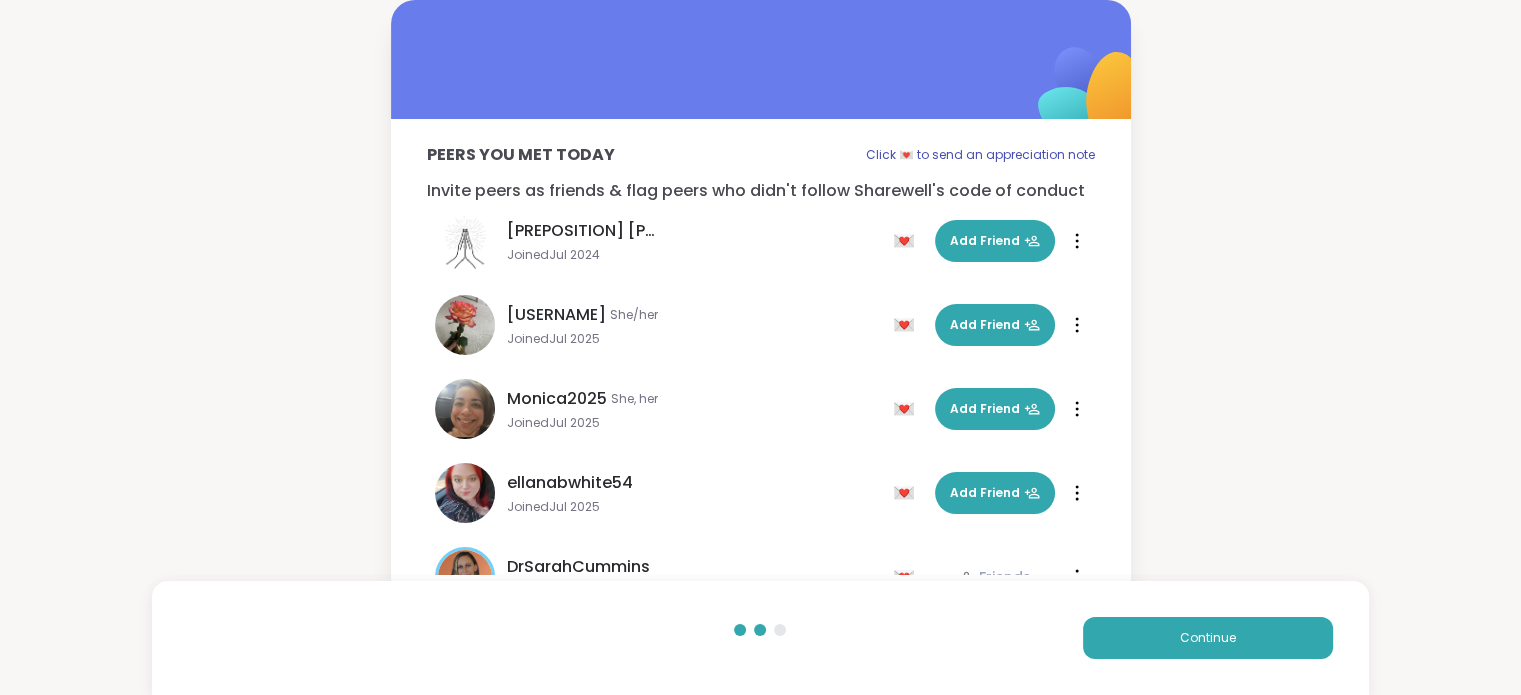 scroll, scrollTop: 161, scrollLeft: 0, axis: vertical 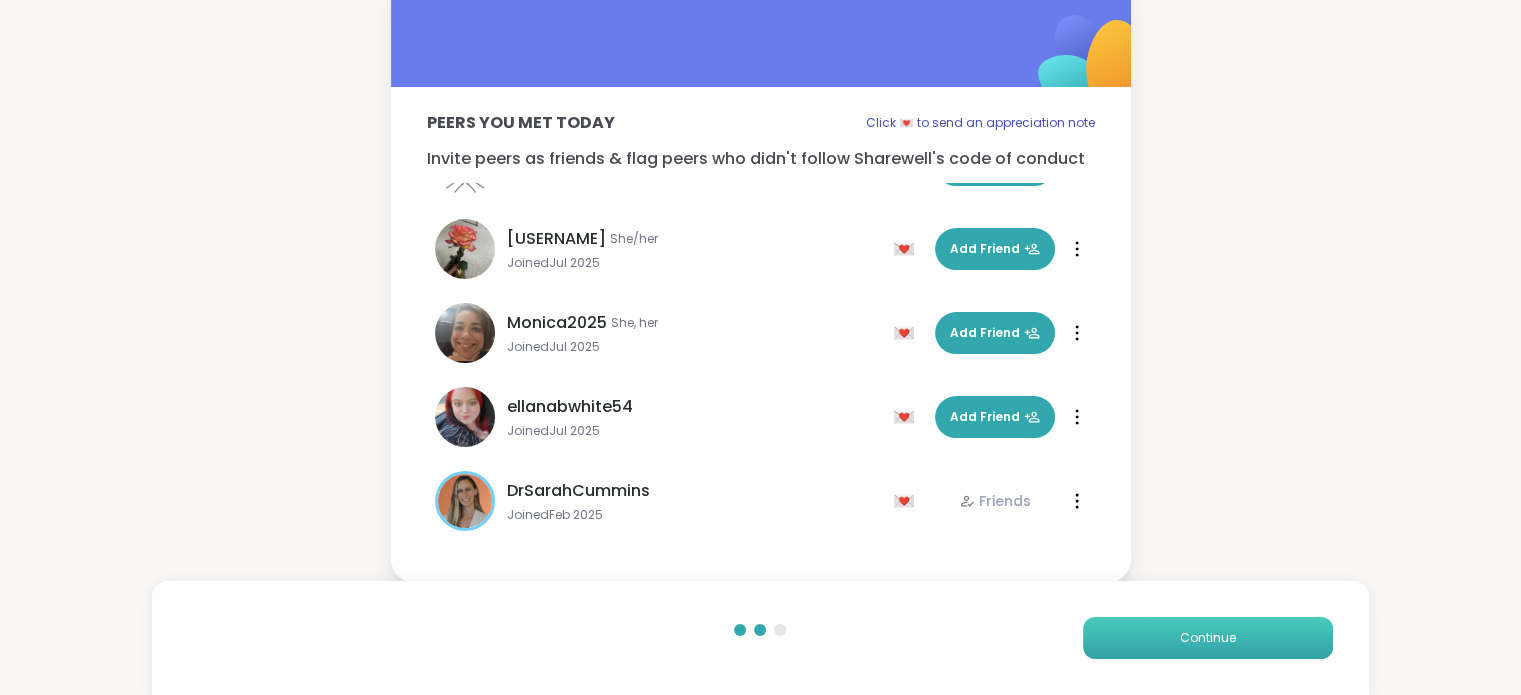 click on "Continue" at bounding box center [1208, 638] 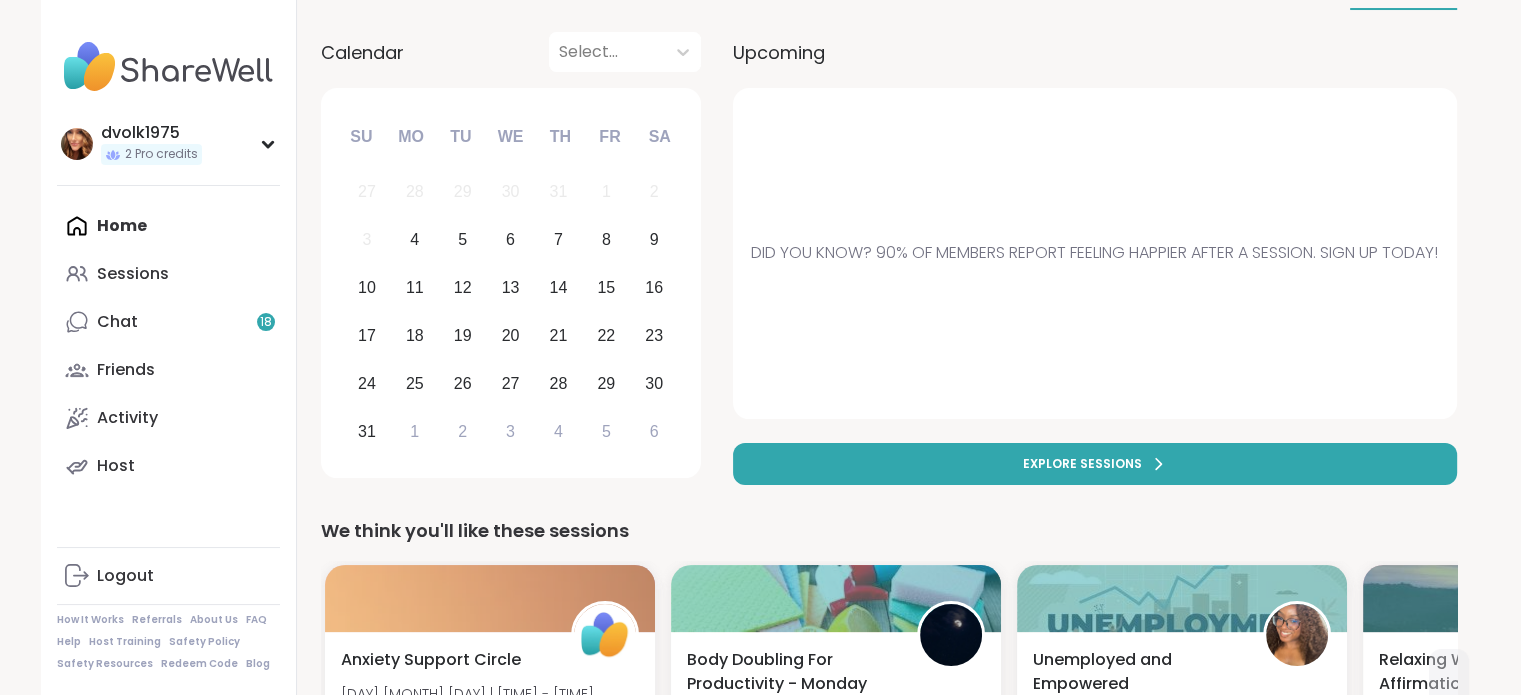 scroll, scrollTop: 0, scrollLeft: 0, axis: both 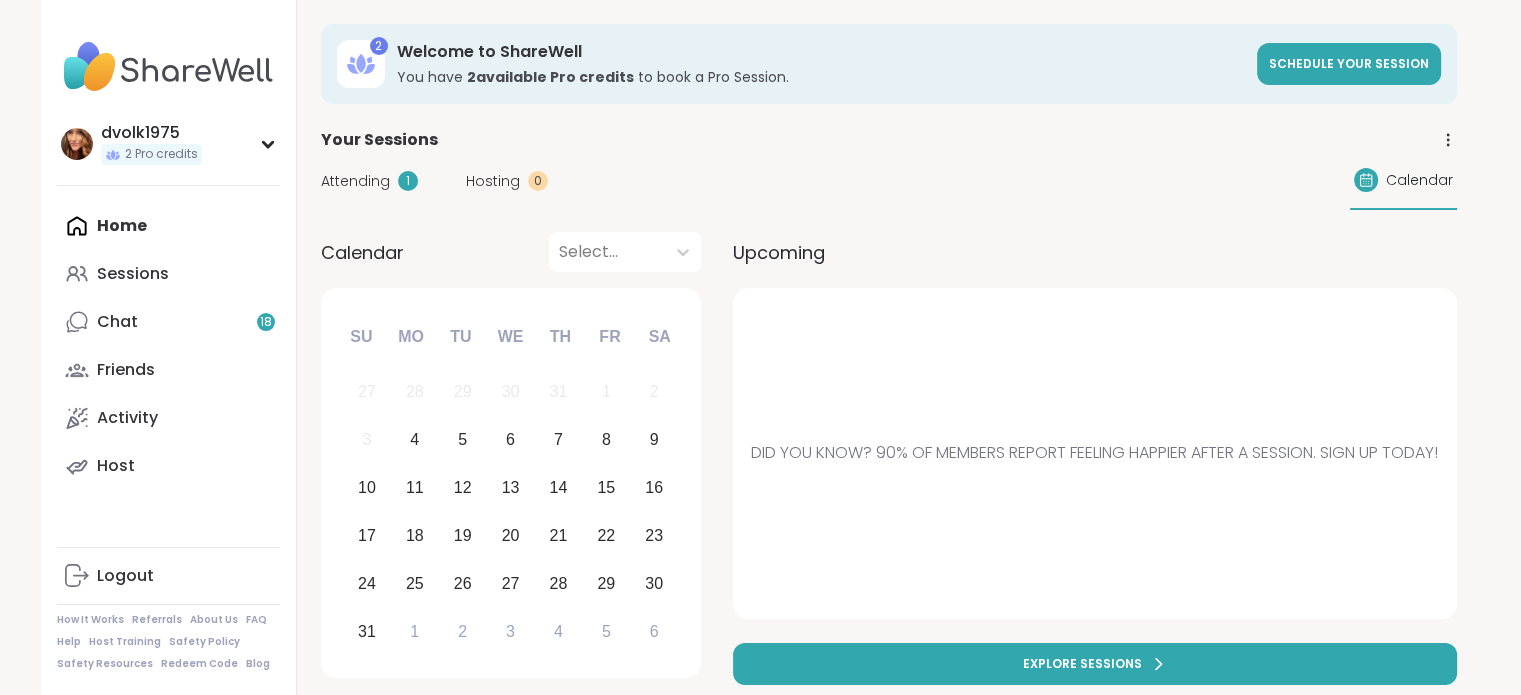 click on "Attending" at bounding box center (355, 181) 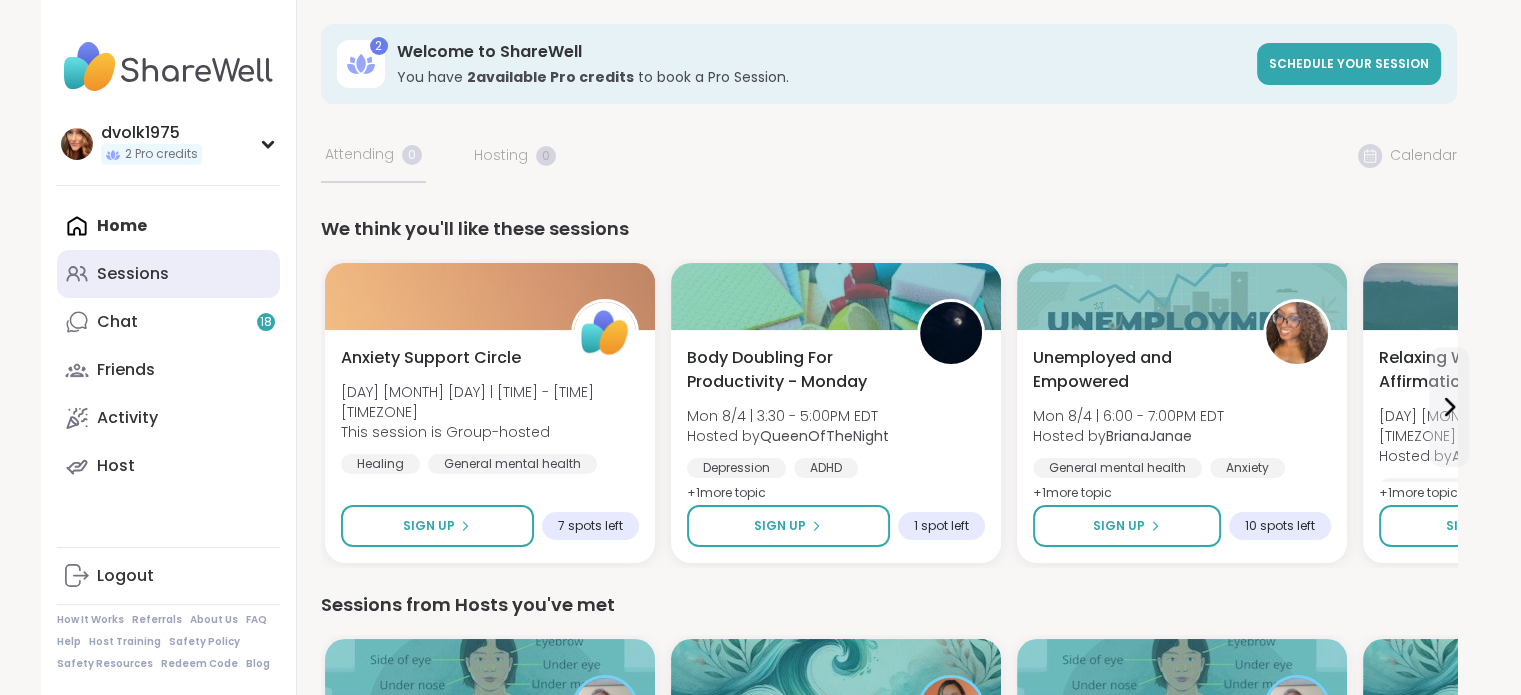 click on "Sessions" at bounding box center [133, 274] 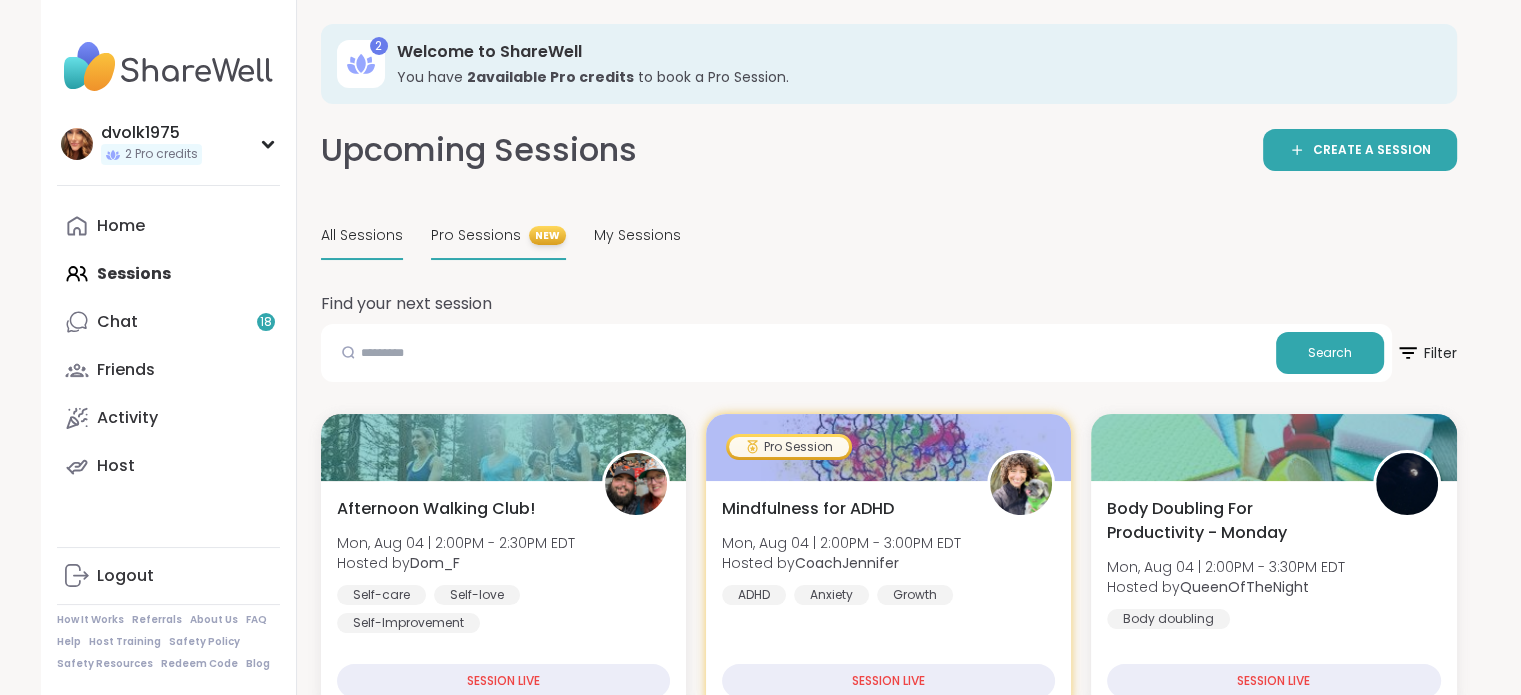 click on "Pro Sessions" at bounding box center (476, 235) 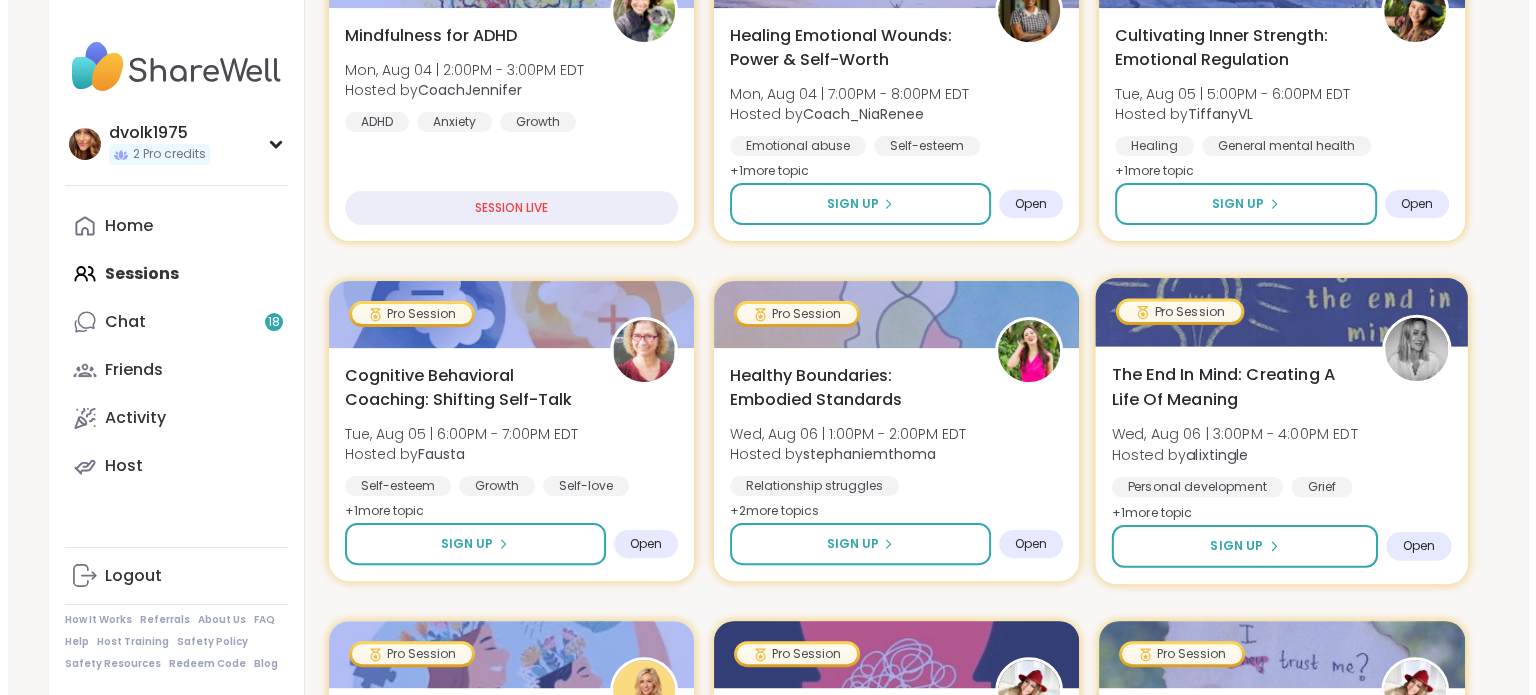 scroll, scrollTop: 500, scrollLeft: 0, axis: vertical 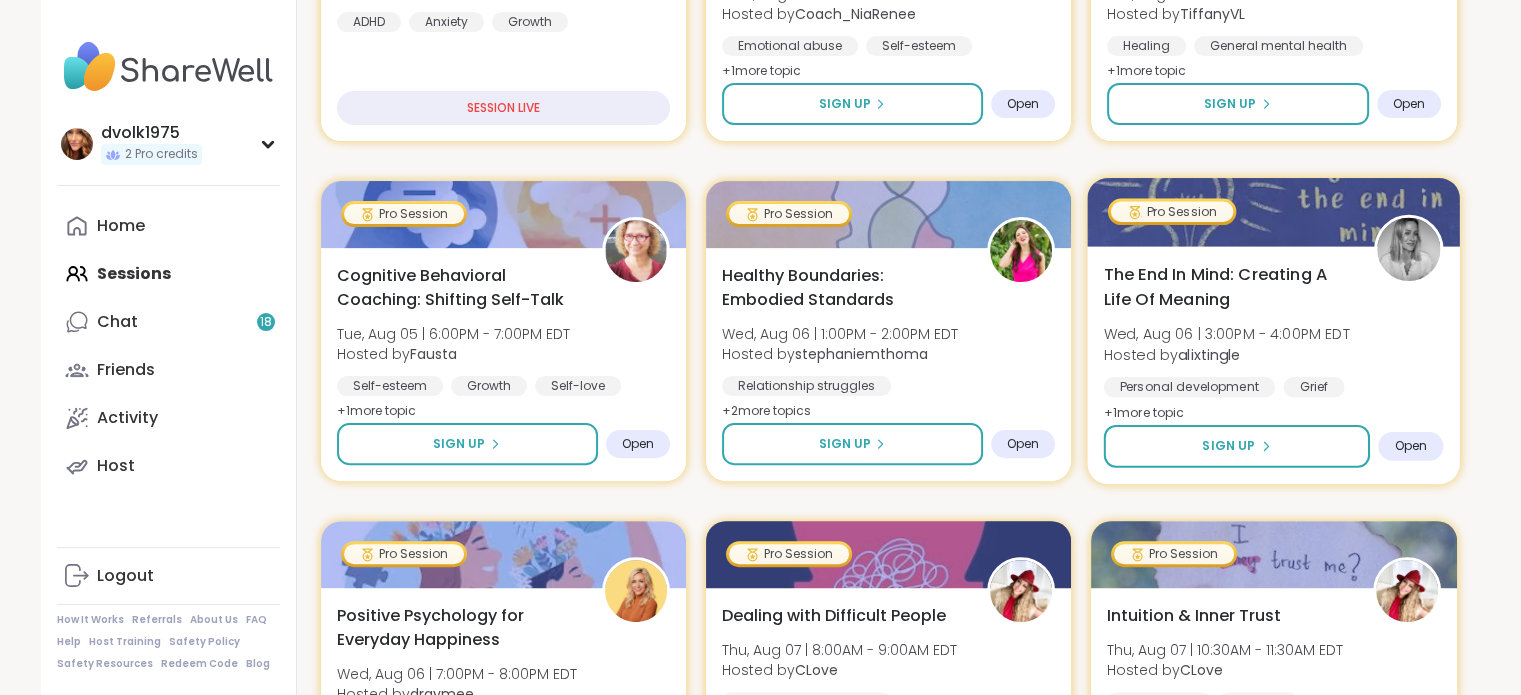 click on "The End In Mind: Creating A Life Of Meaning" at bounding box center (1228, 287) 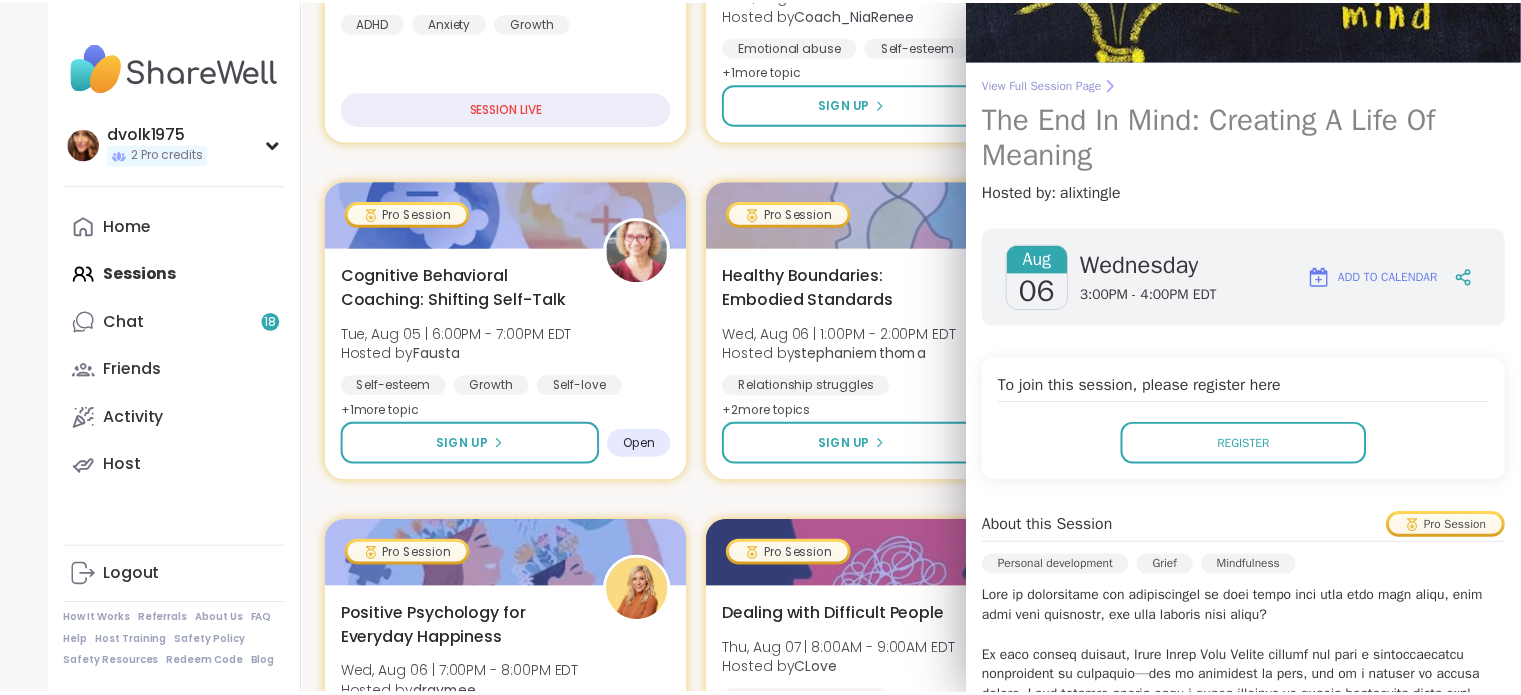 scroll, scrollTop: 0, scrollLeft: 0, axis: both 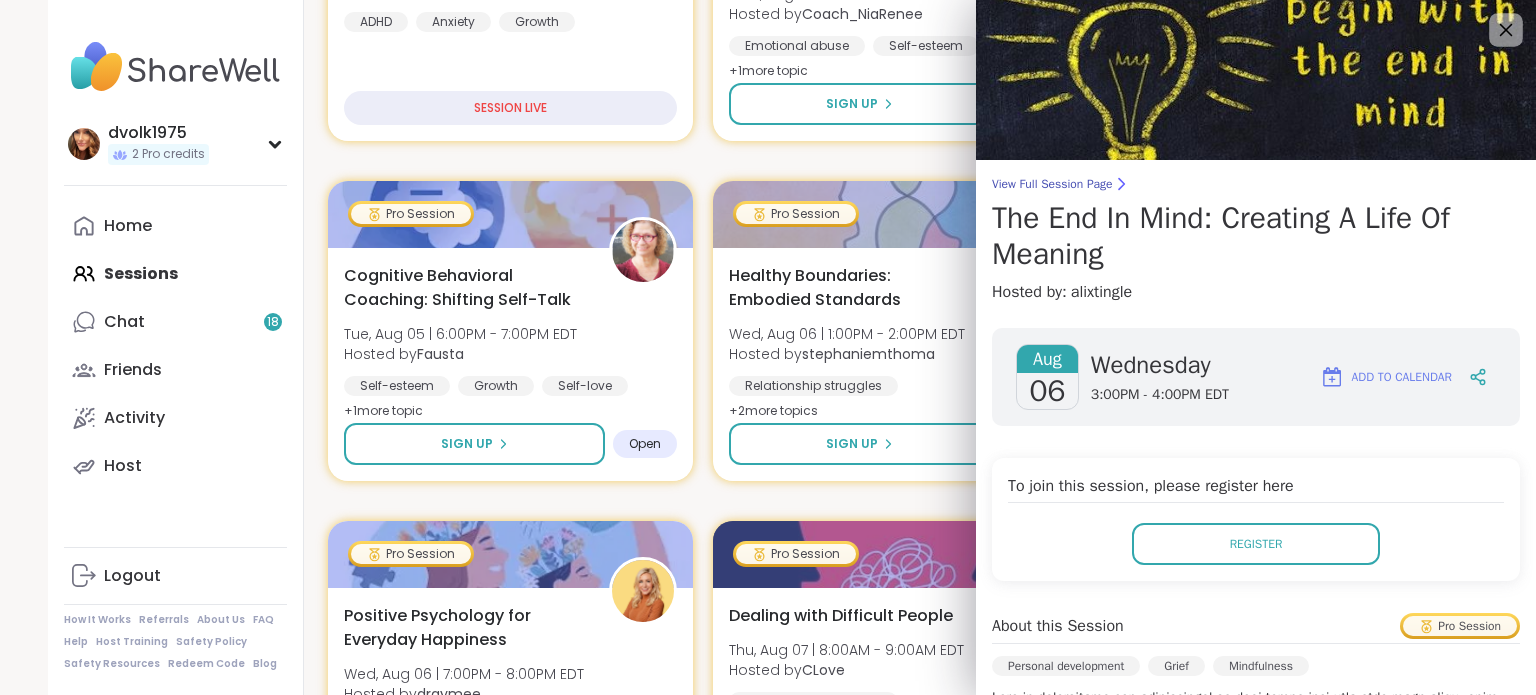 click 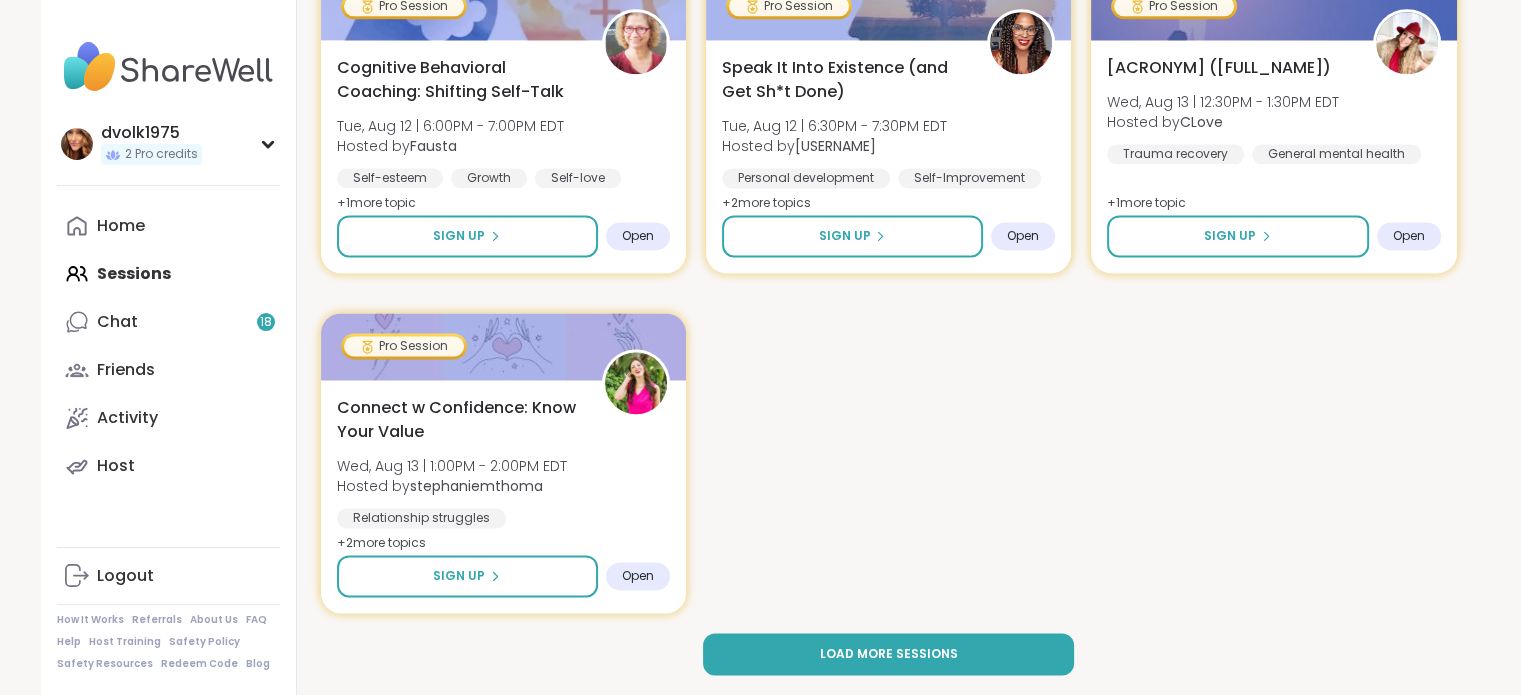 scroll, scrollTop: 2822, scrollLeft: 0, axis: vertical 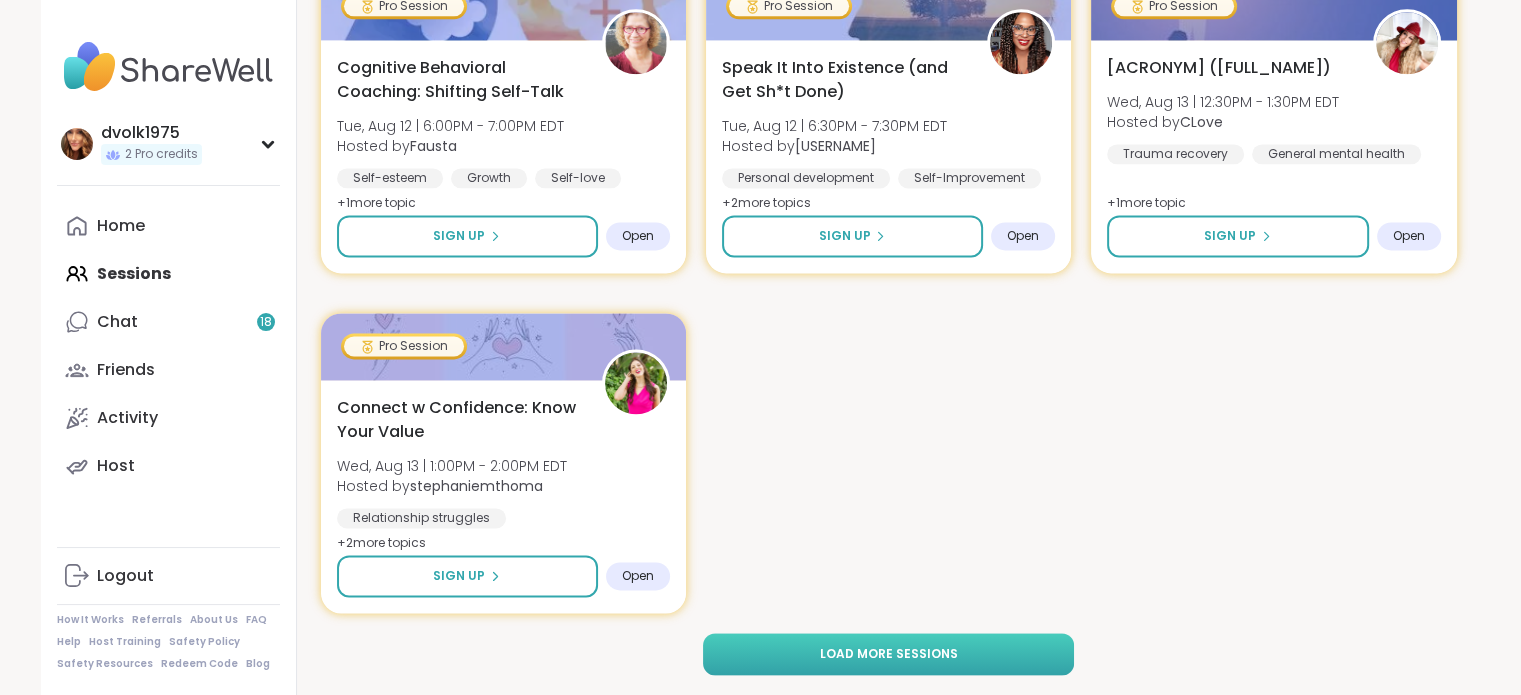 click on "Load more sessions" at bounding box center [888, 654] 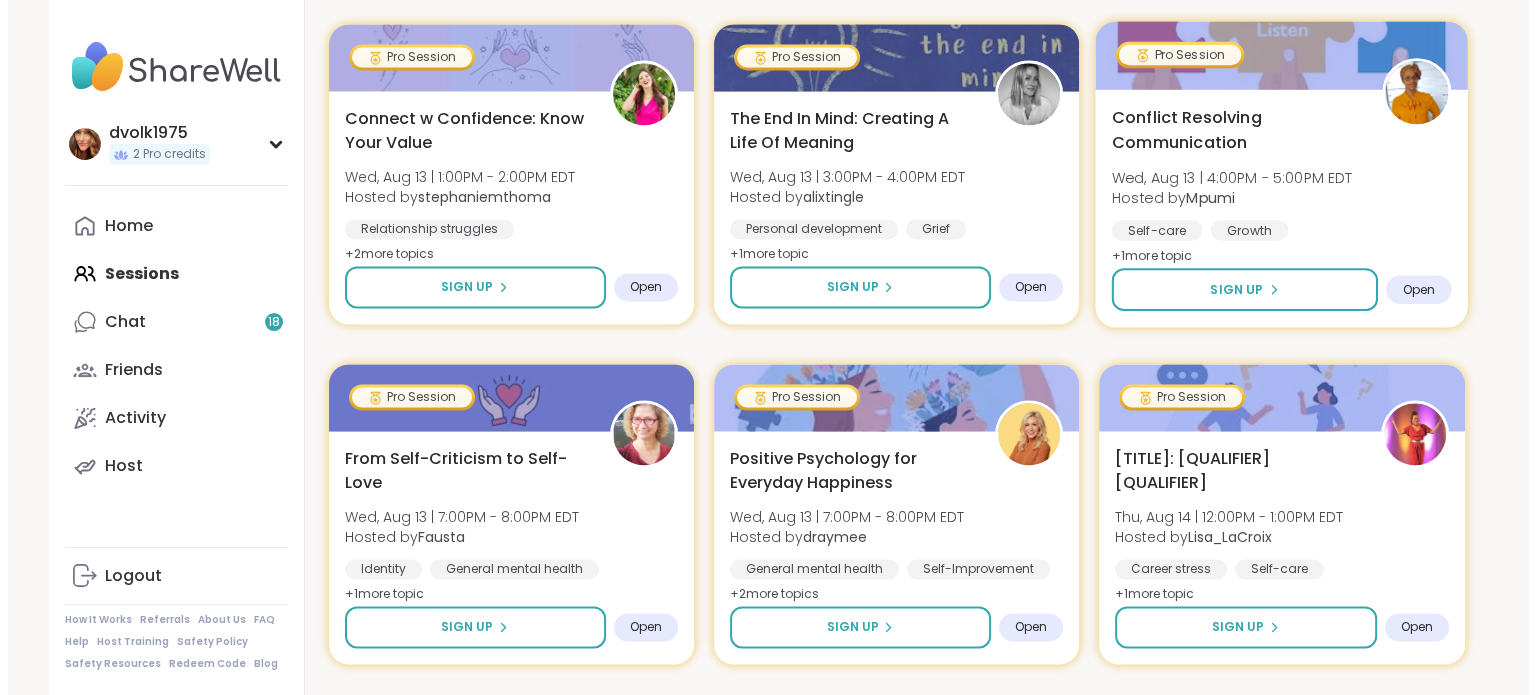 scroll, scrollTop: 3122, scrollLeft: 0, axis: vertical 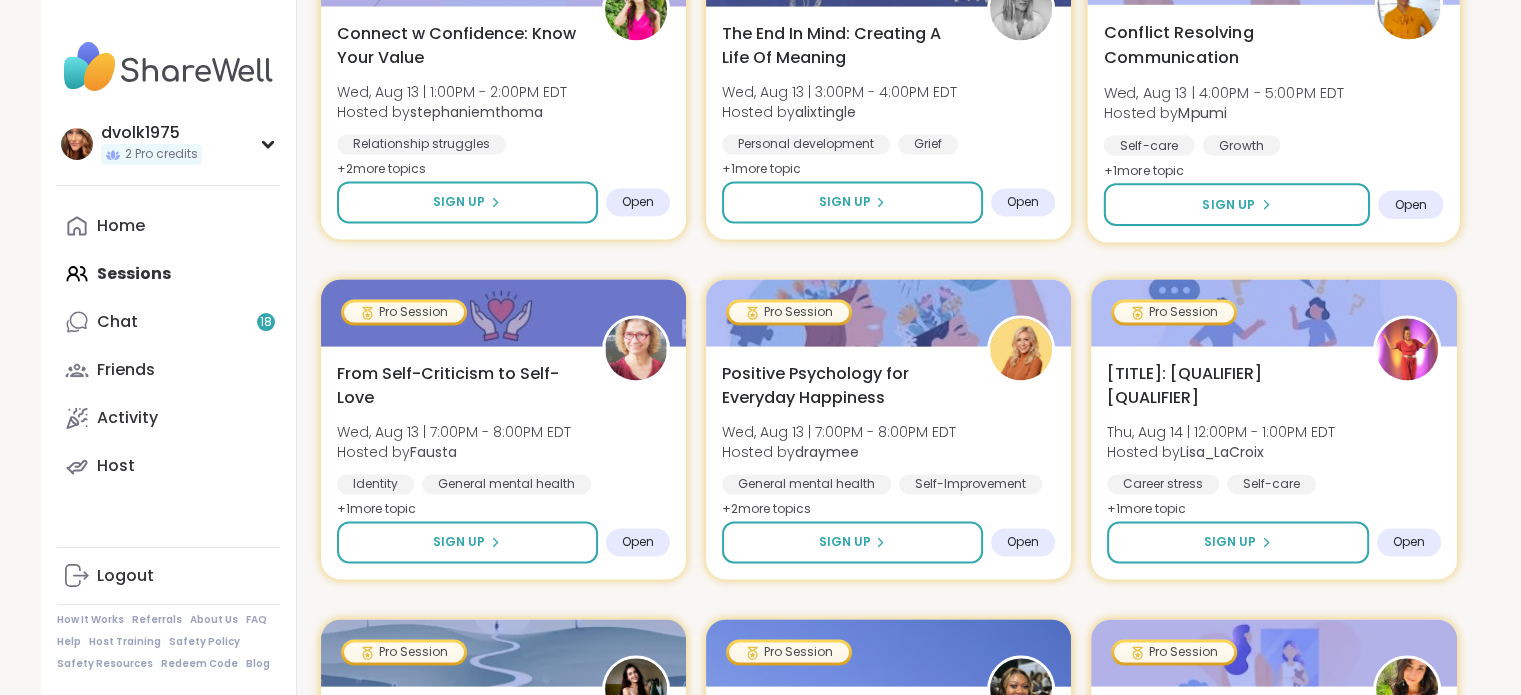 click on "Conflict Resolving Communication" at bounding box center (1228, 45) 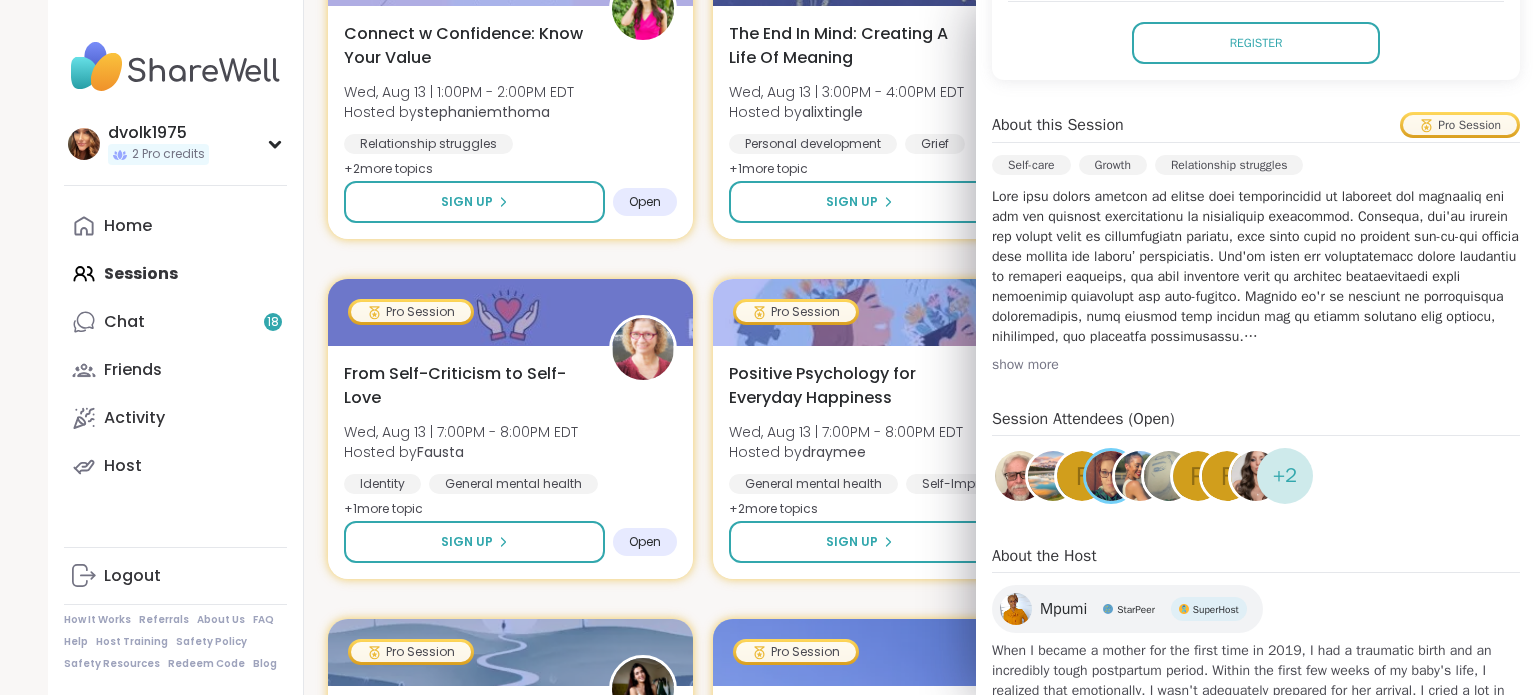 scroll, scrollTop: 500, scrollLeft: 0, axis: vertical 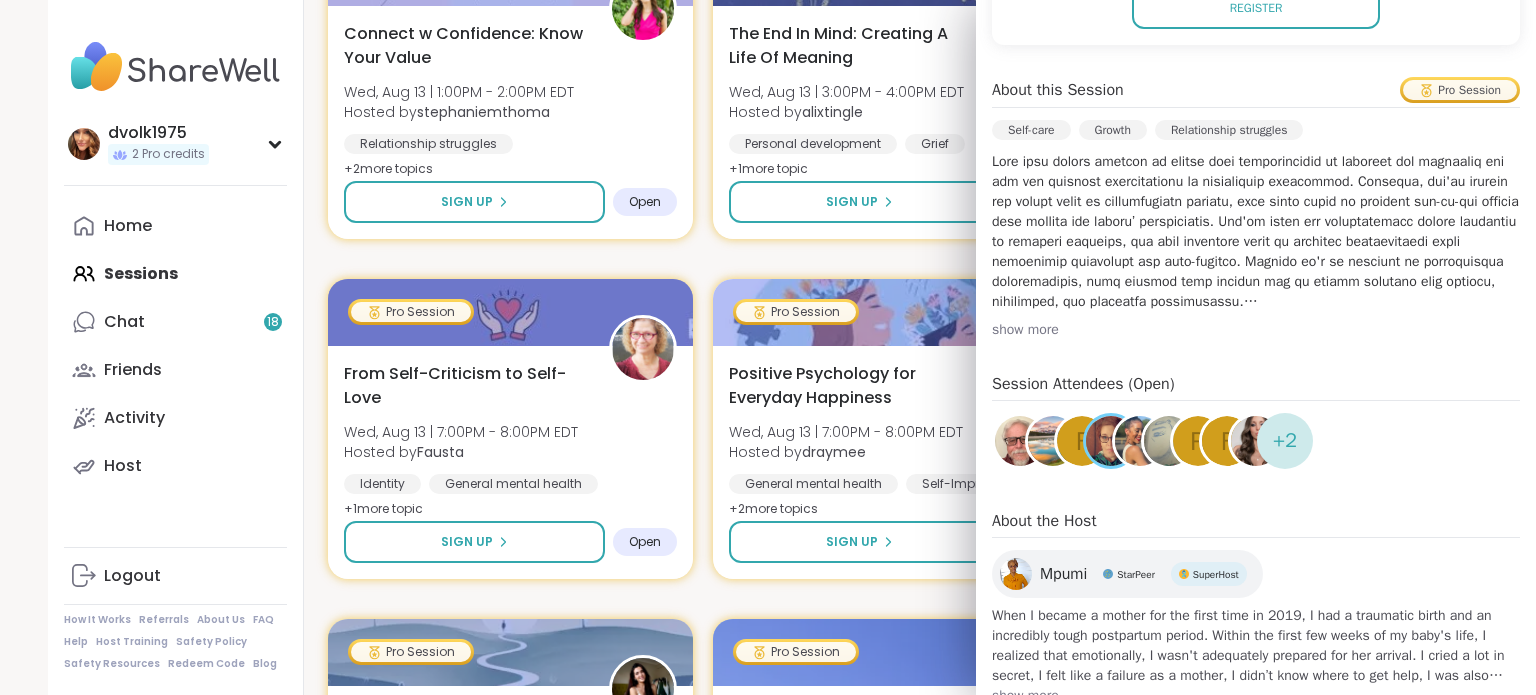 click on "show more" at bounding box center [1256, 330] 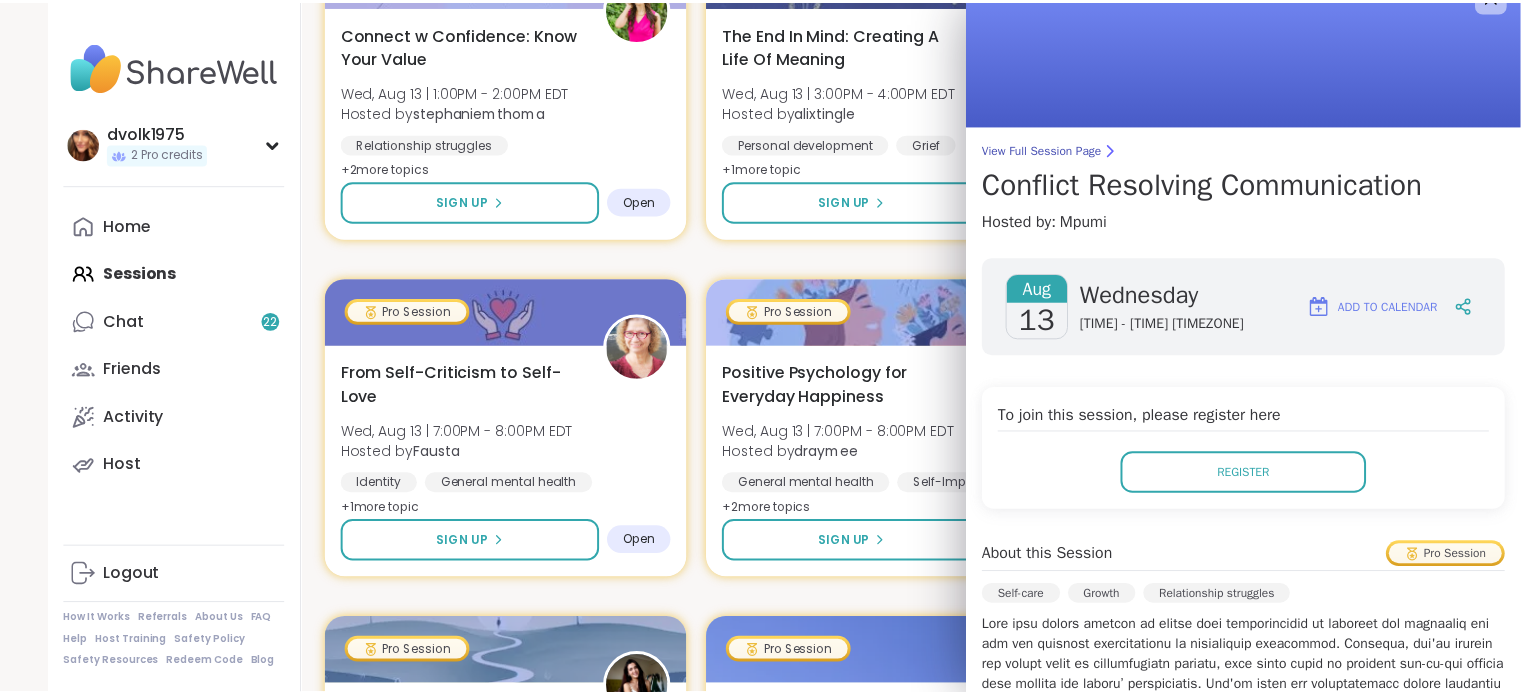 scroll, scrollTop: 0, scrollLeft: 0, axis: both 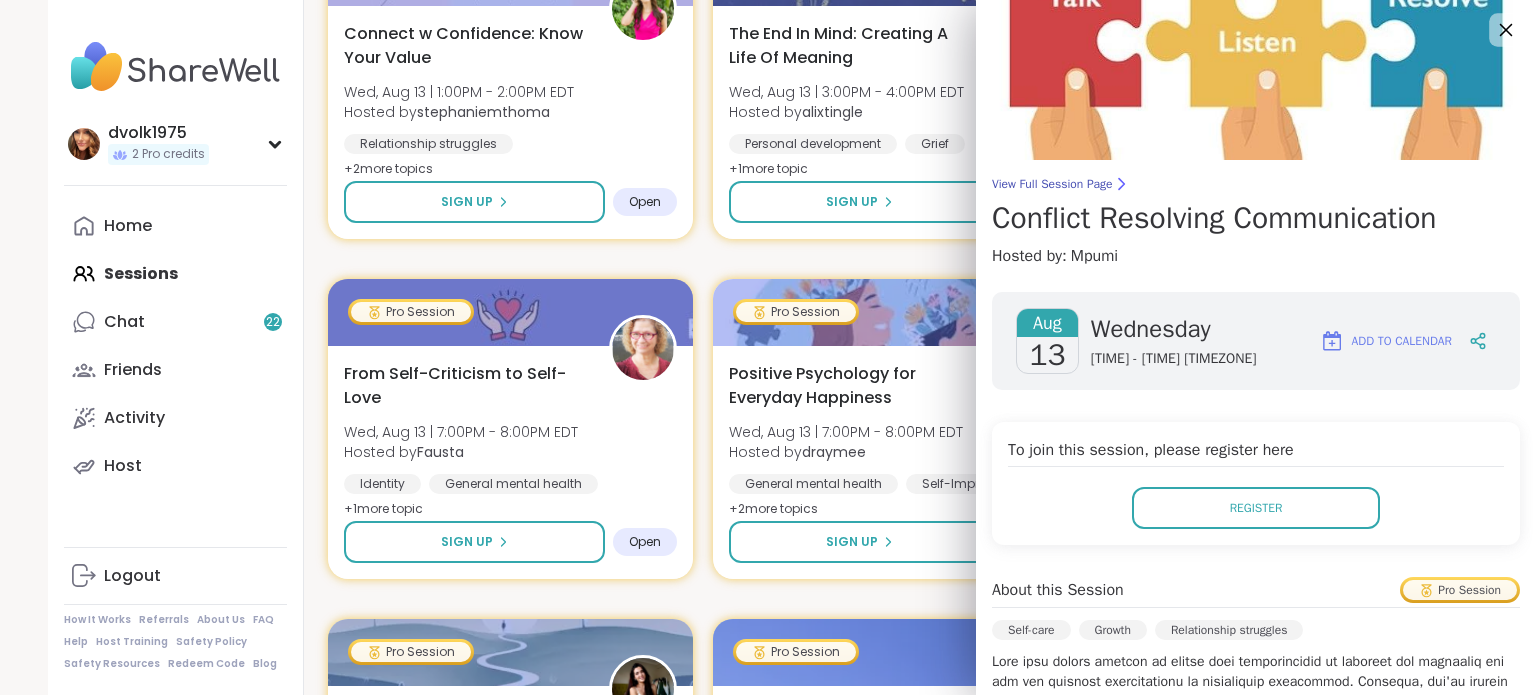 click 